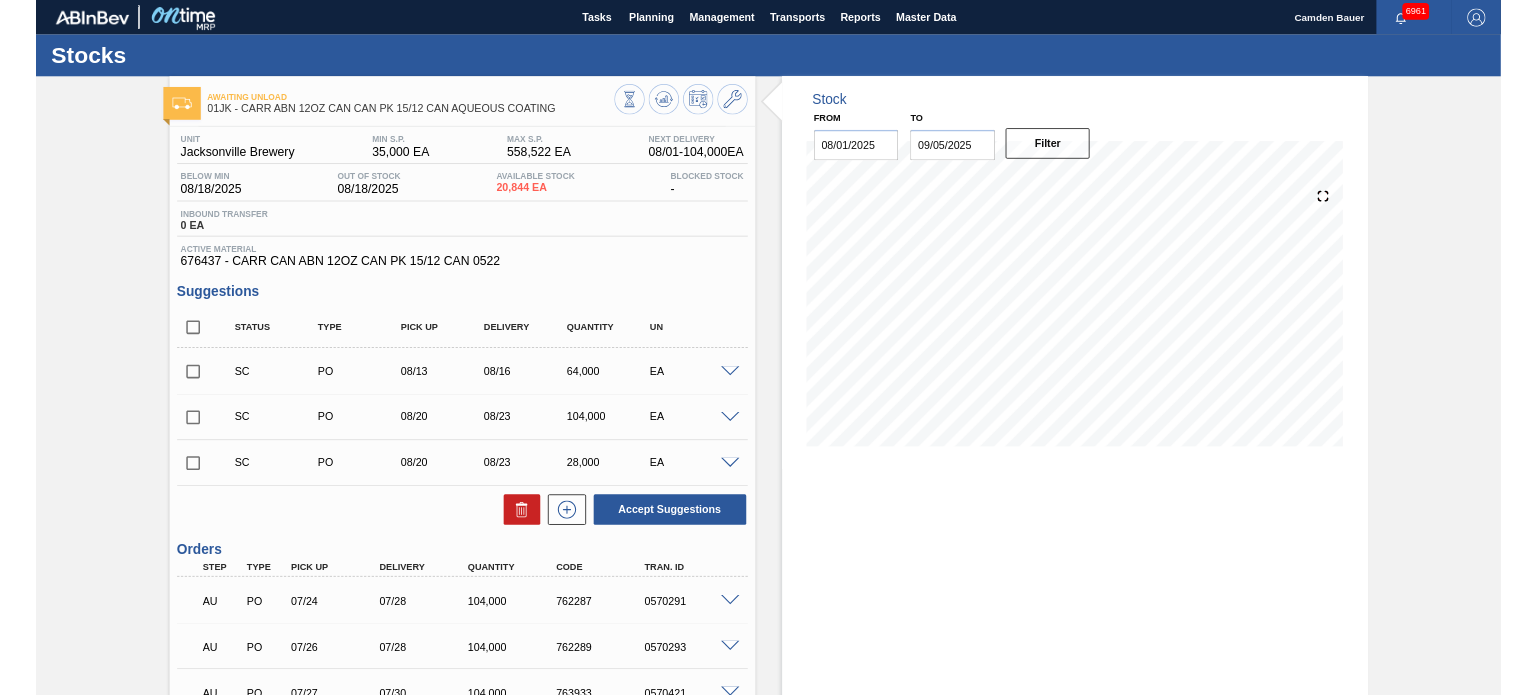 scroll, scrollTop: 0, scrollLeft: 0, axis: both 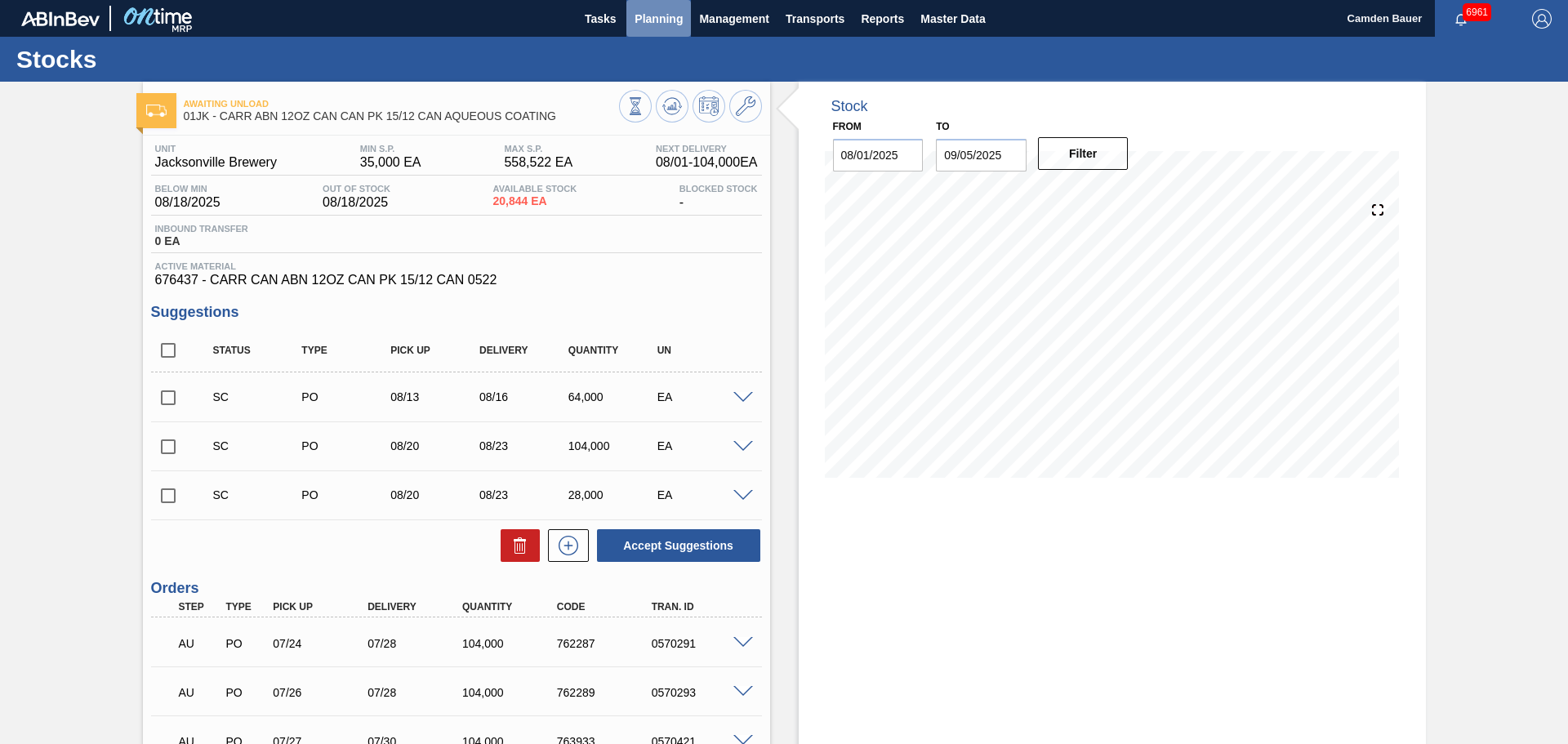 click on "Planning" at bounding box center [658, 18] 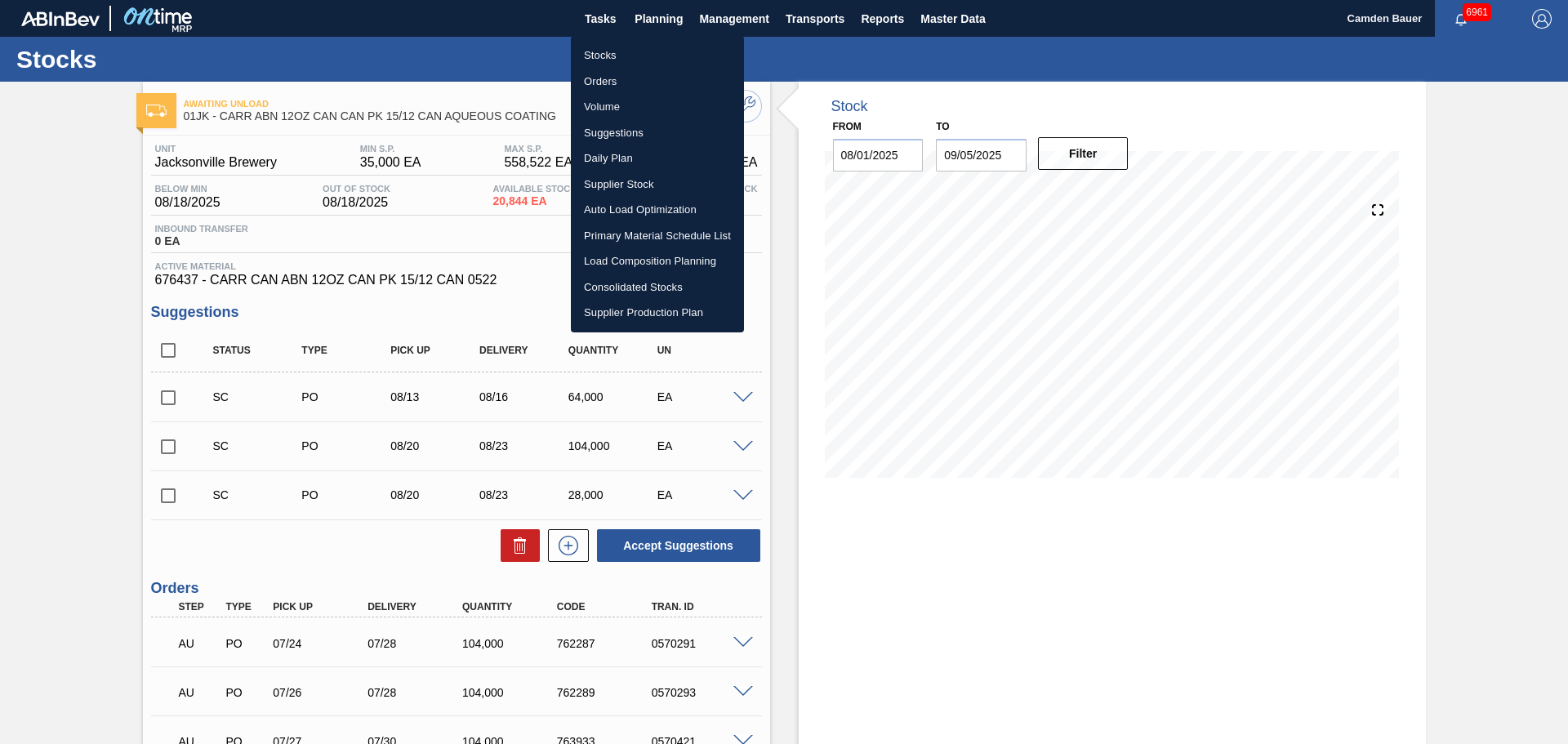click on "Stocks" at bounding box center (657, 56) 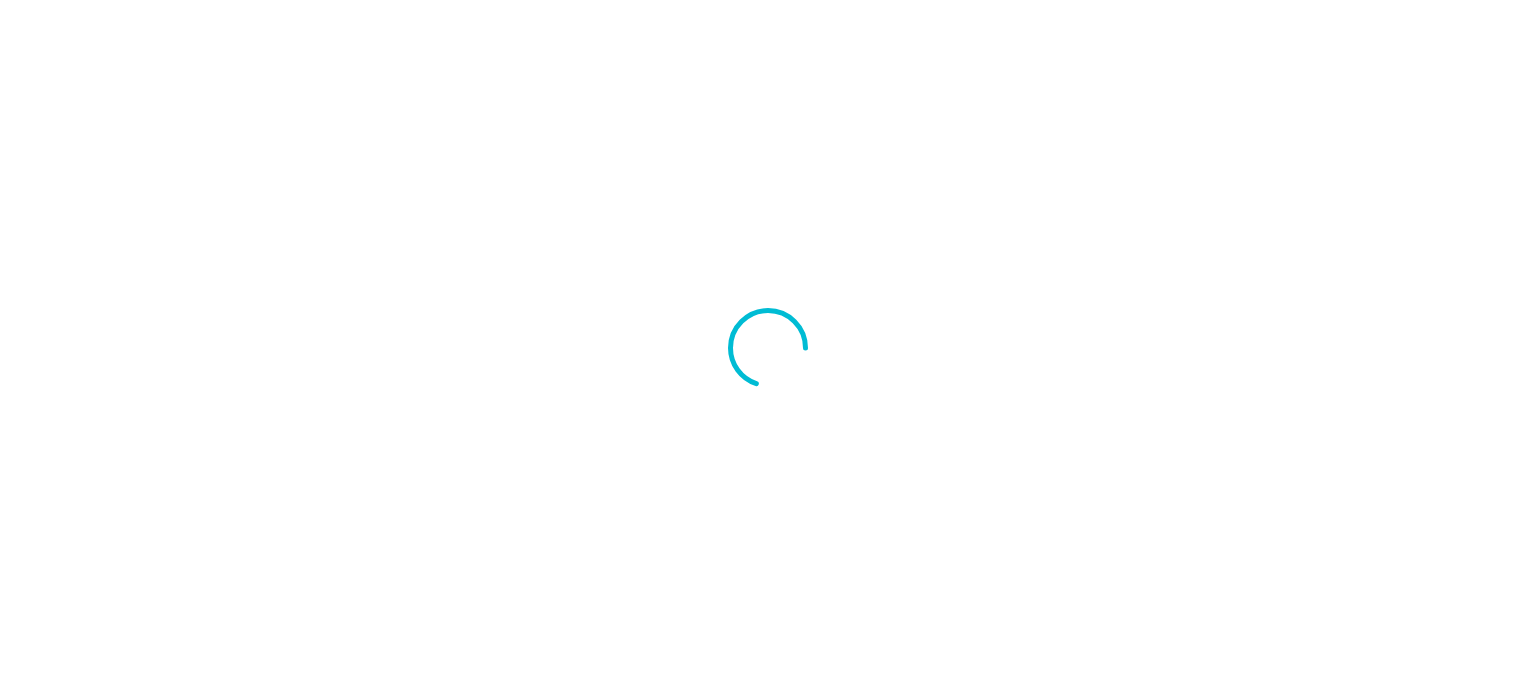 scroll, scrollTop: 0, scrollLeft: 0, axis: both 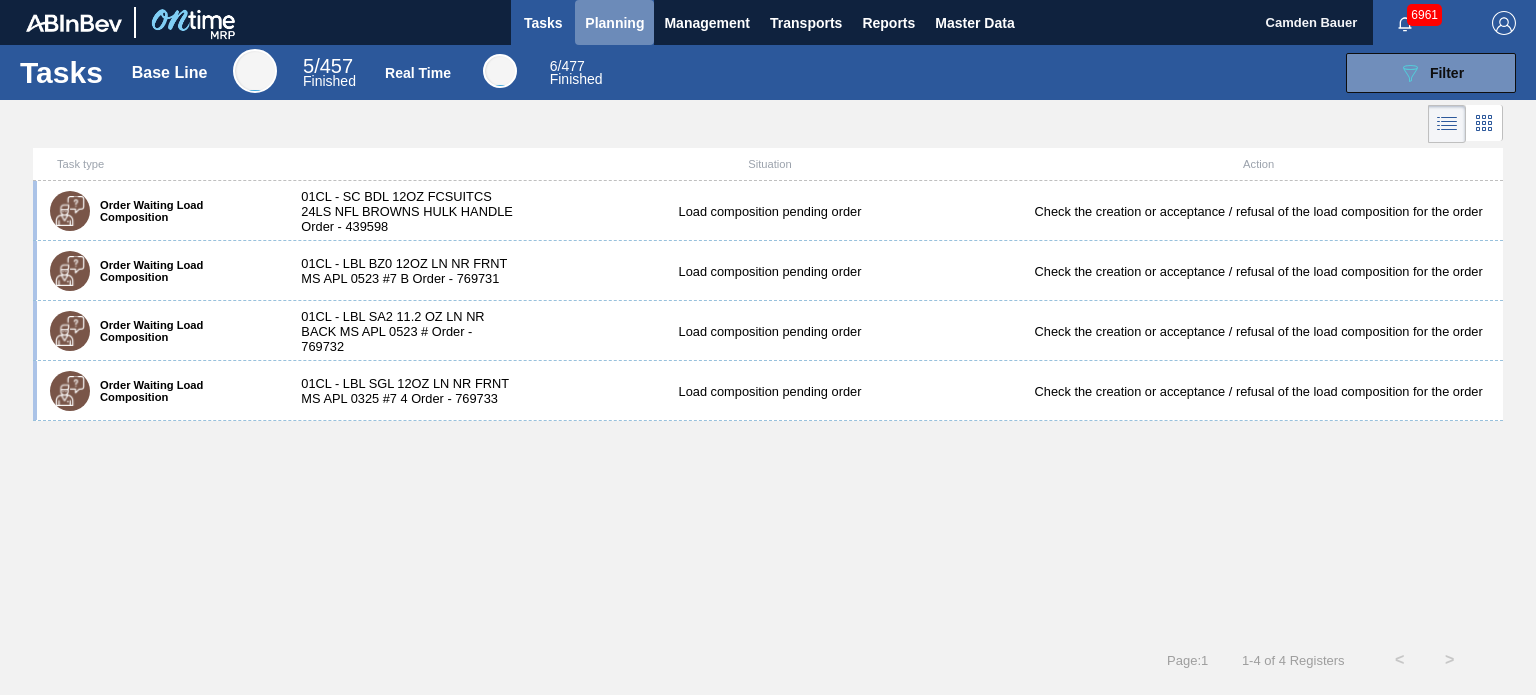 click on "Planning" at bounding box center [614, 23] 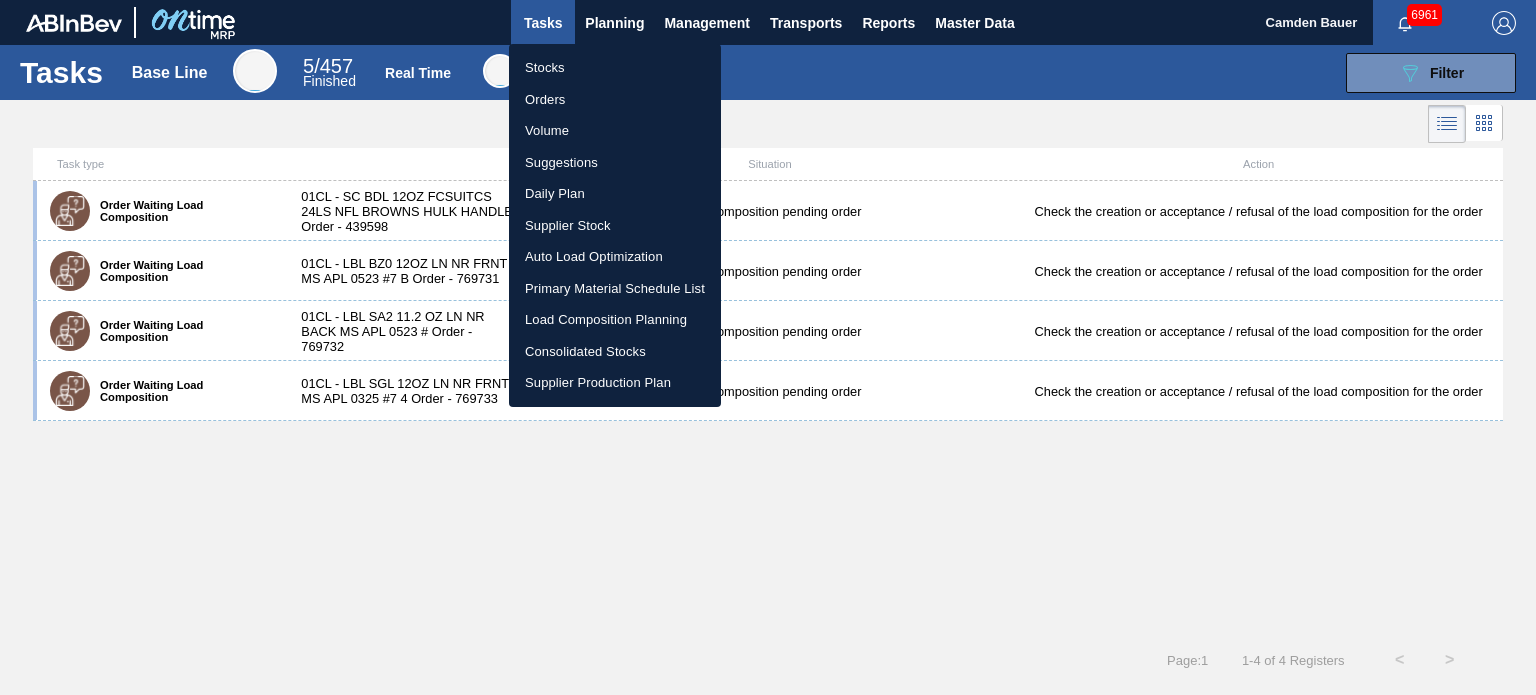 click on "Stocks" at bounding box center [615, 68] 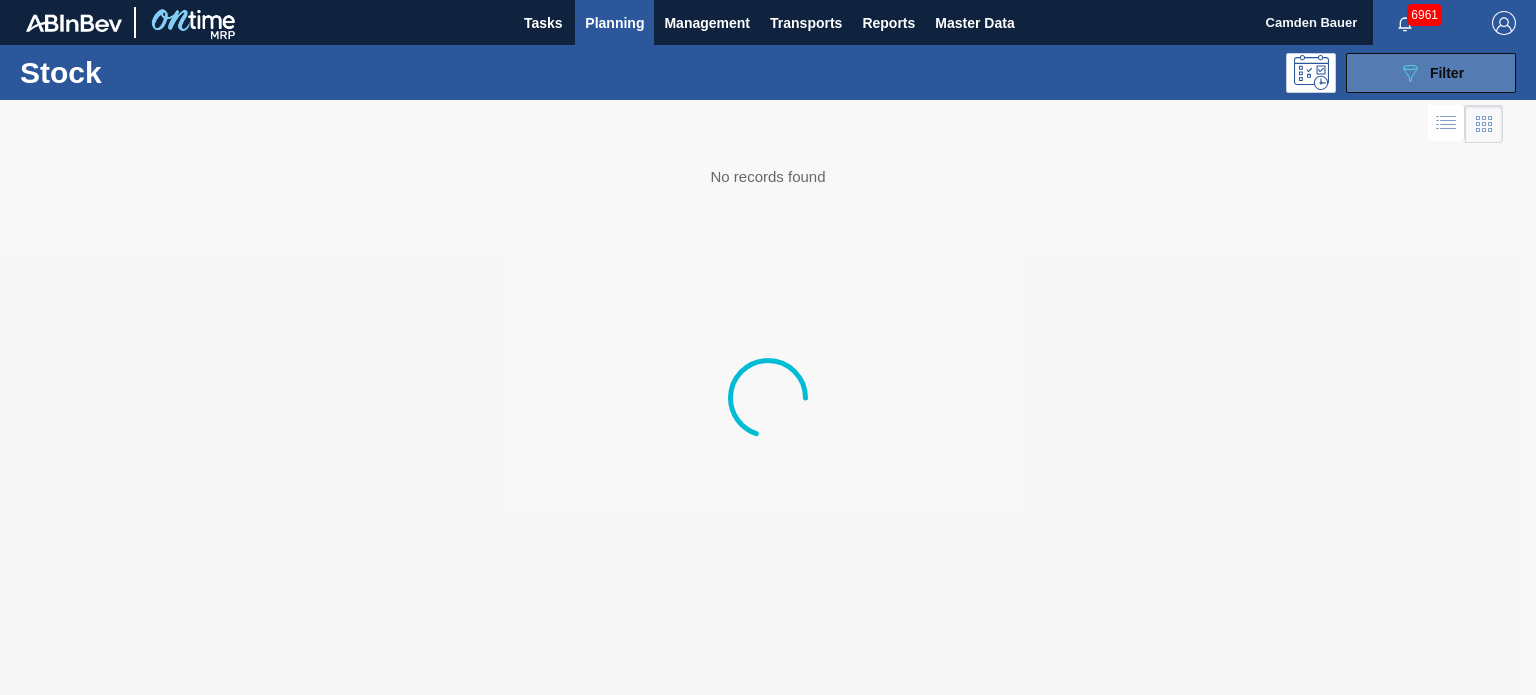 click on "089F7B8B-B2A5-4AFE-B5C0-19BA573D28AC" 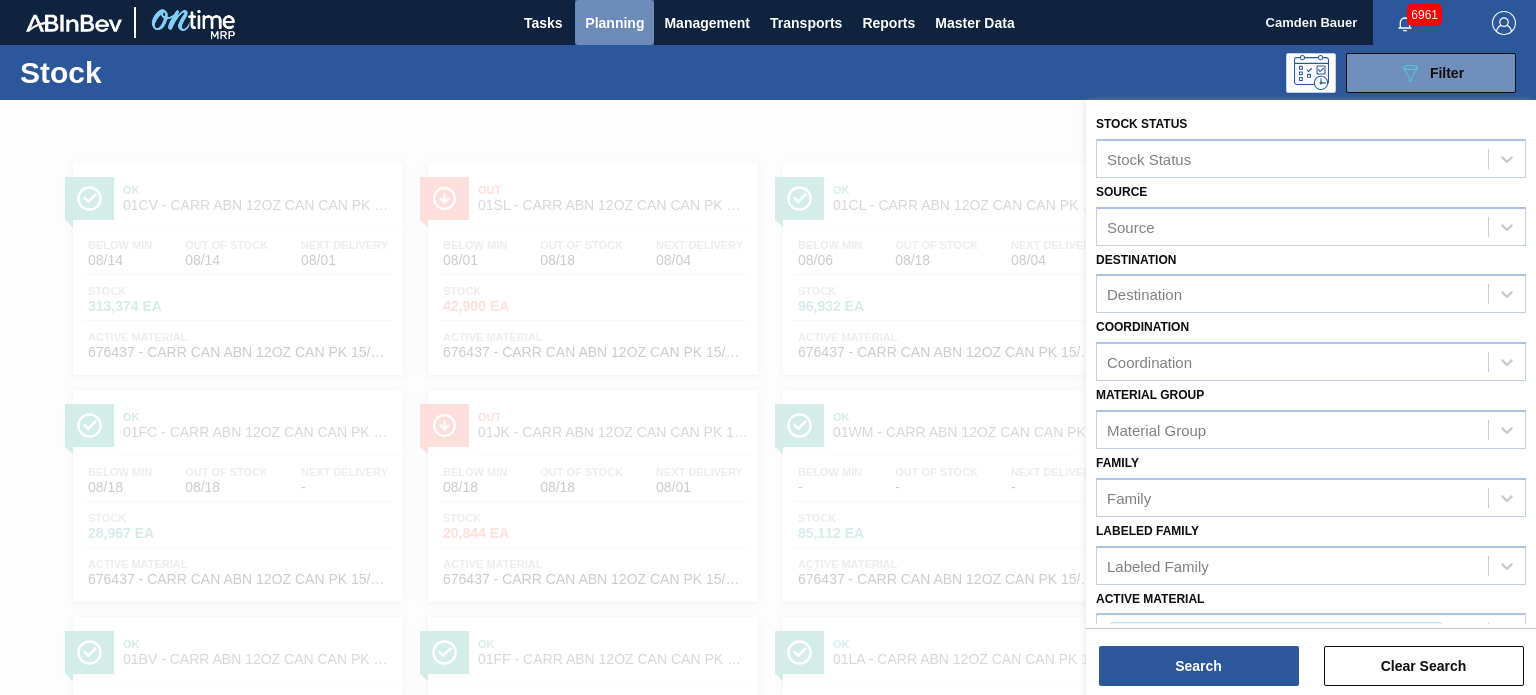 click on "Planning" at bounding box center (614, 23) 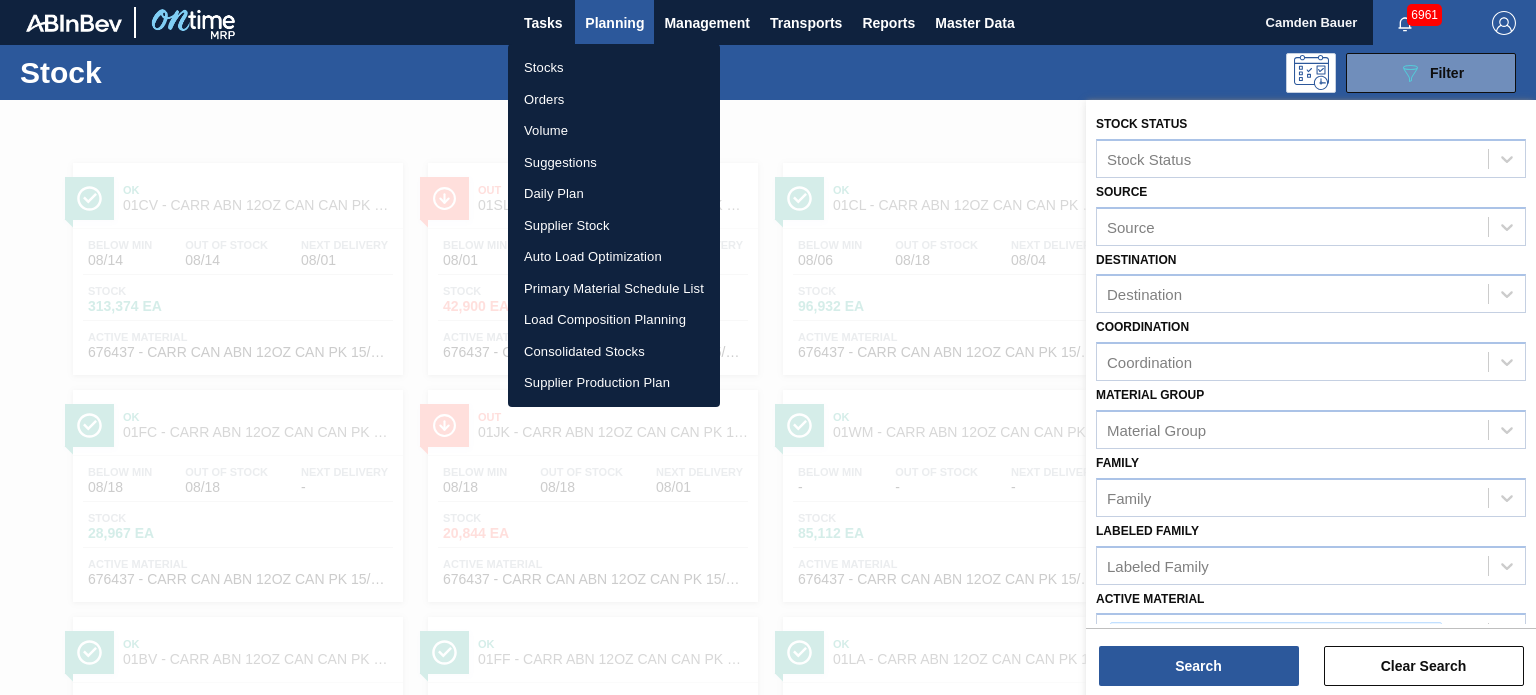click on "Orders" at bounding box center [614, 100] 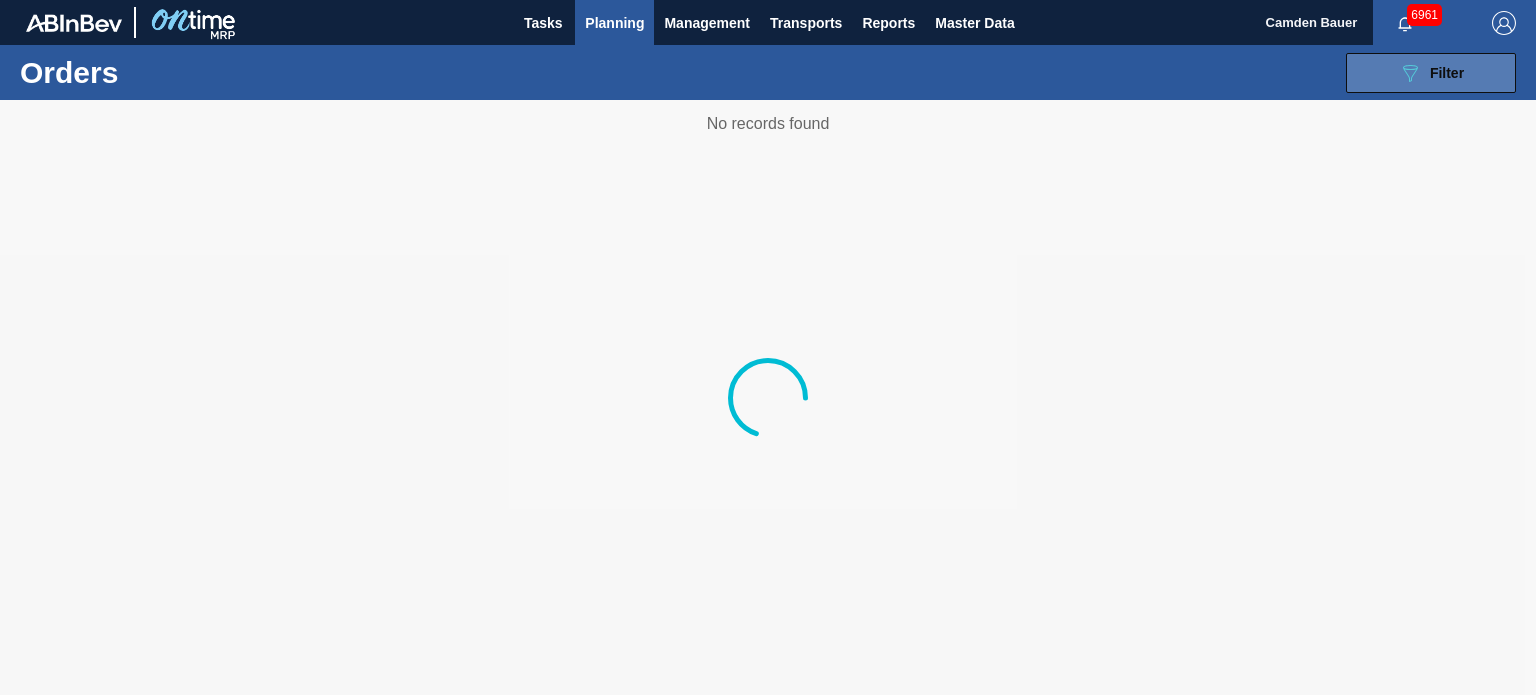 click on "089F7B8B-B2A5-4AFE-B5C0-19BA573D28AC" 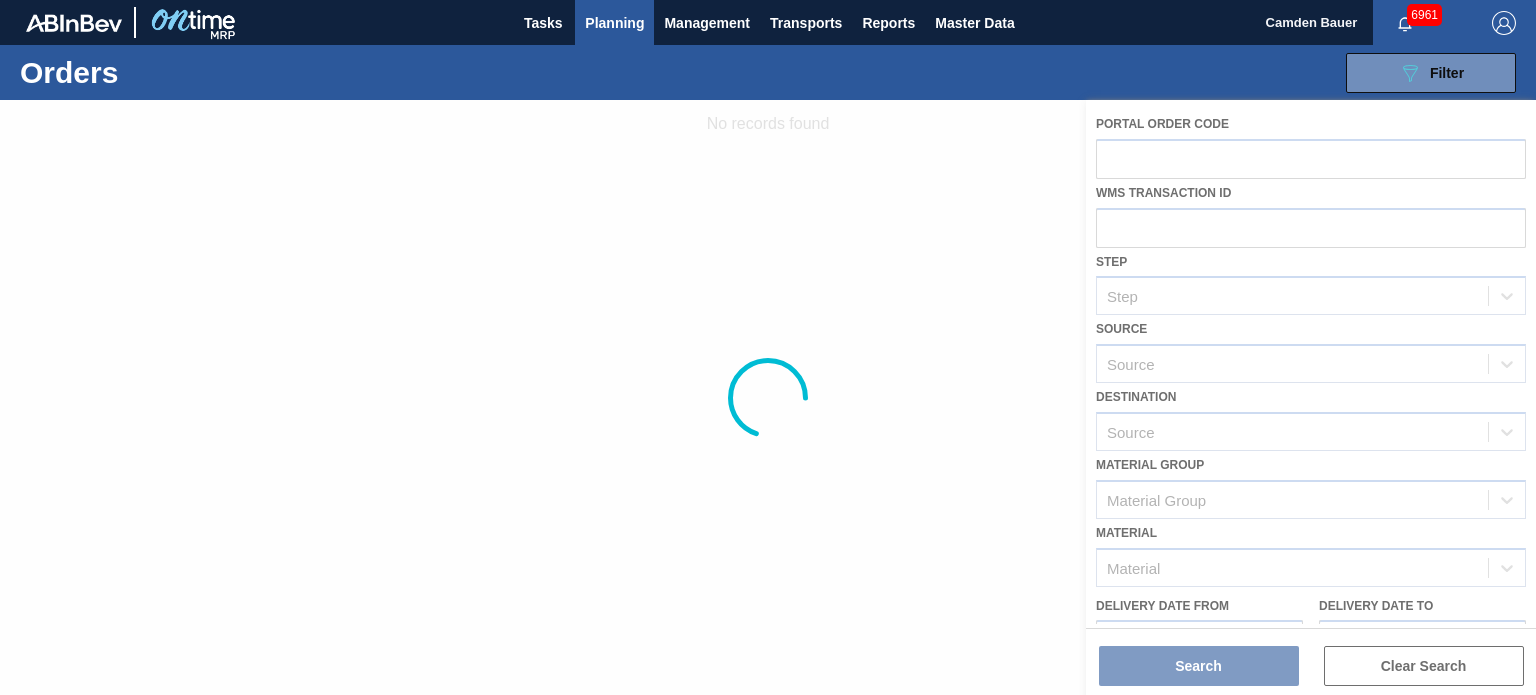 click at bounding box center (768, 397) 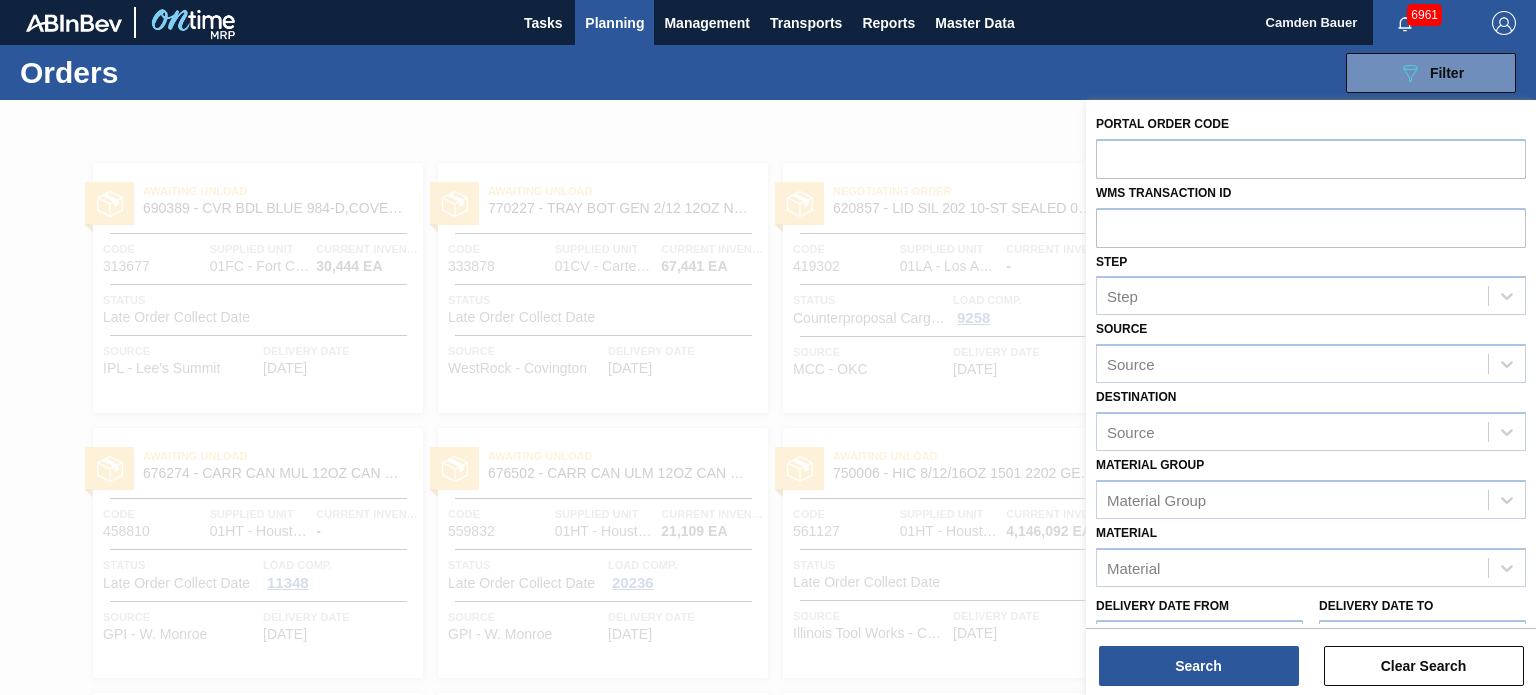 click at bounding box center (1311, 158) 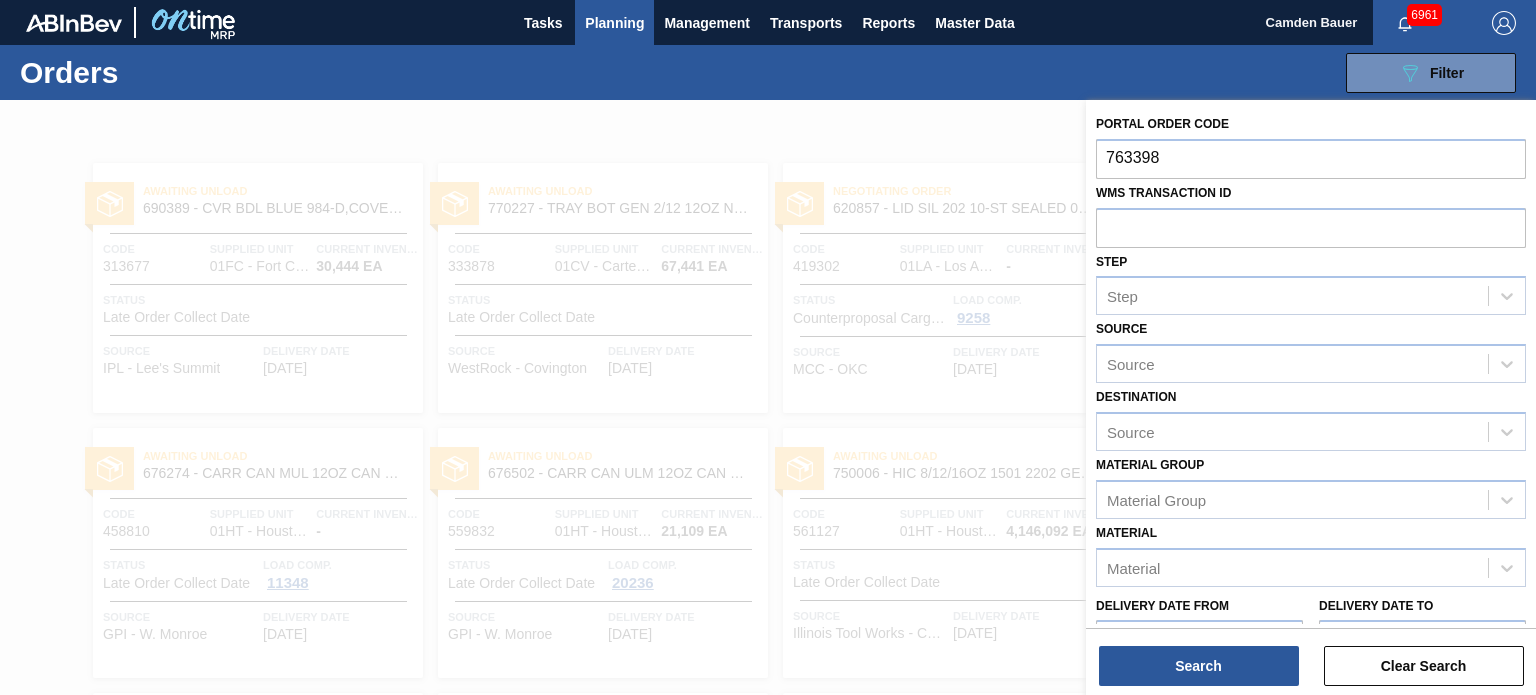 type 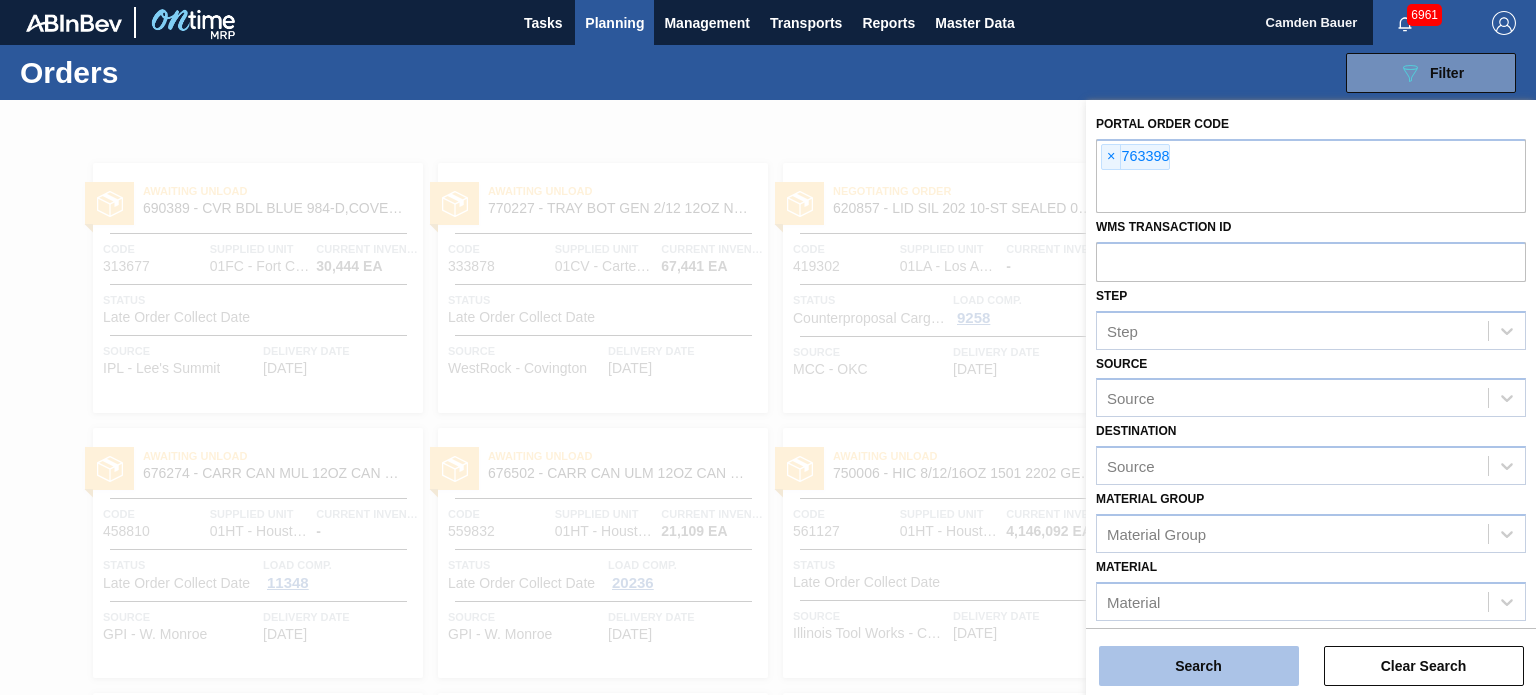 click on "Search" at bounding box center (1199, 666) 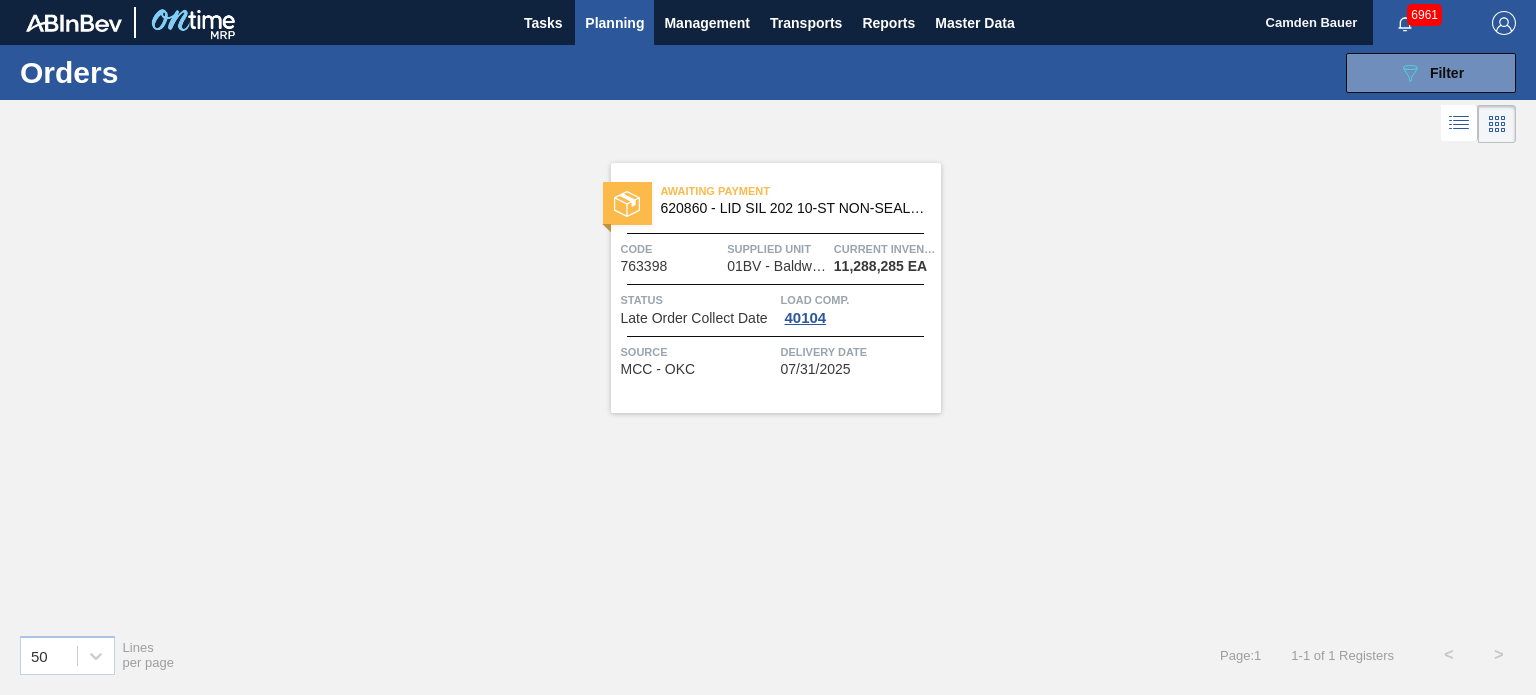 click on "620860 - LID SIL 202 10-ST NON-SEALED 080 0523 SI" at bounding box center (793, 208) 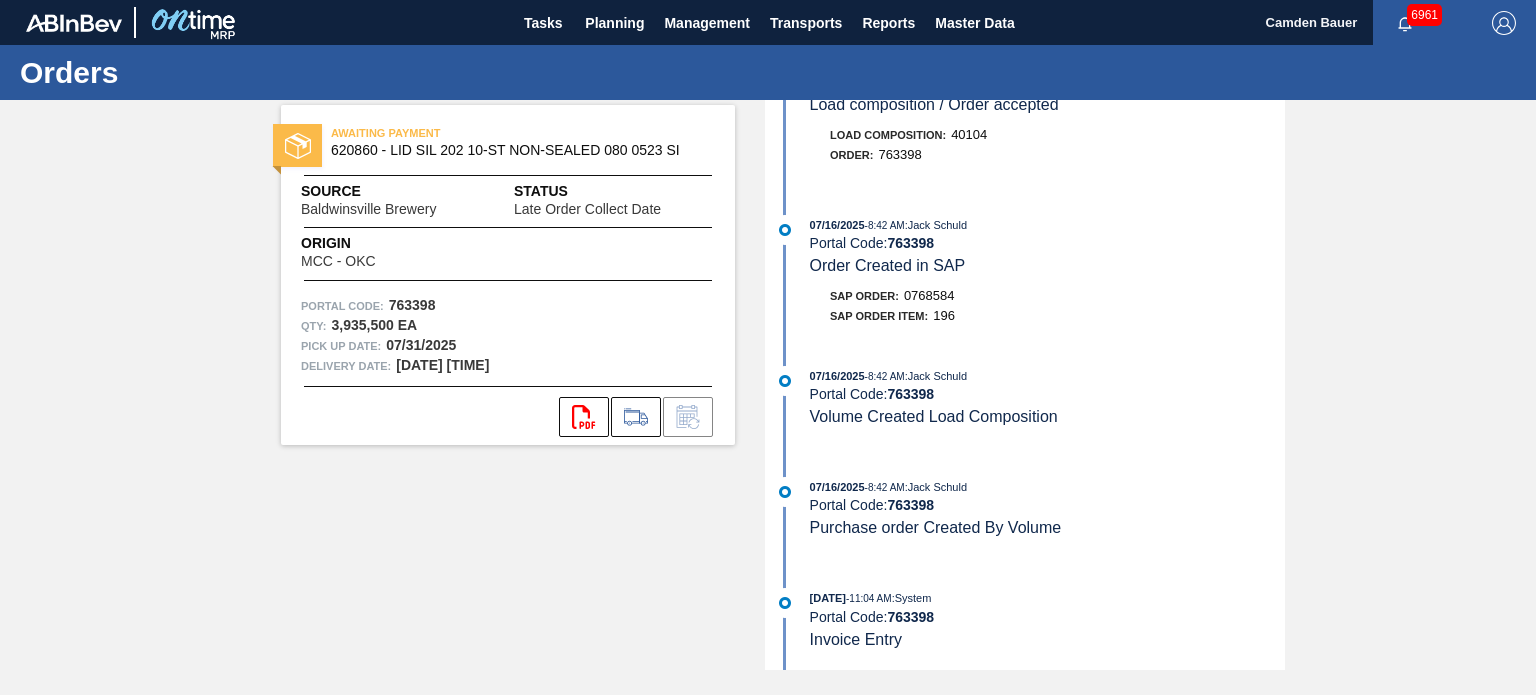 scroll, scrollTop: 0, scrollLeft: 0, axis: both 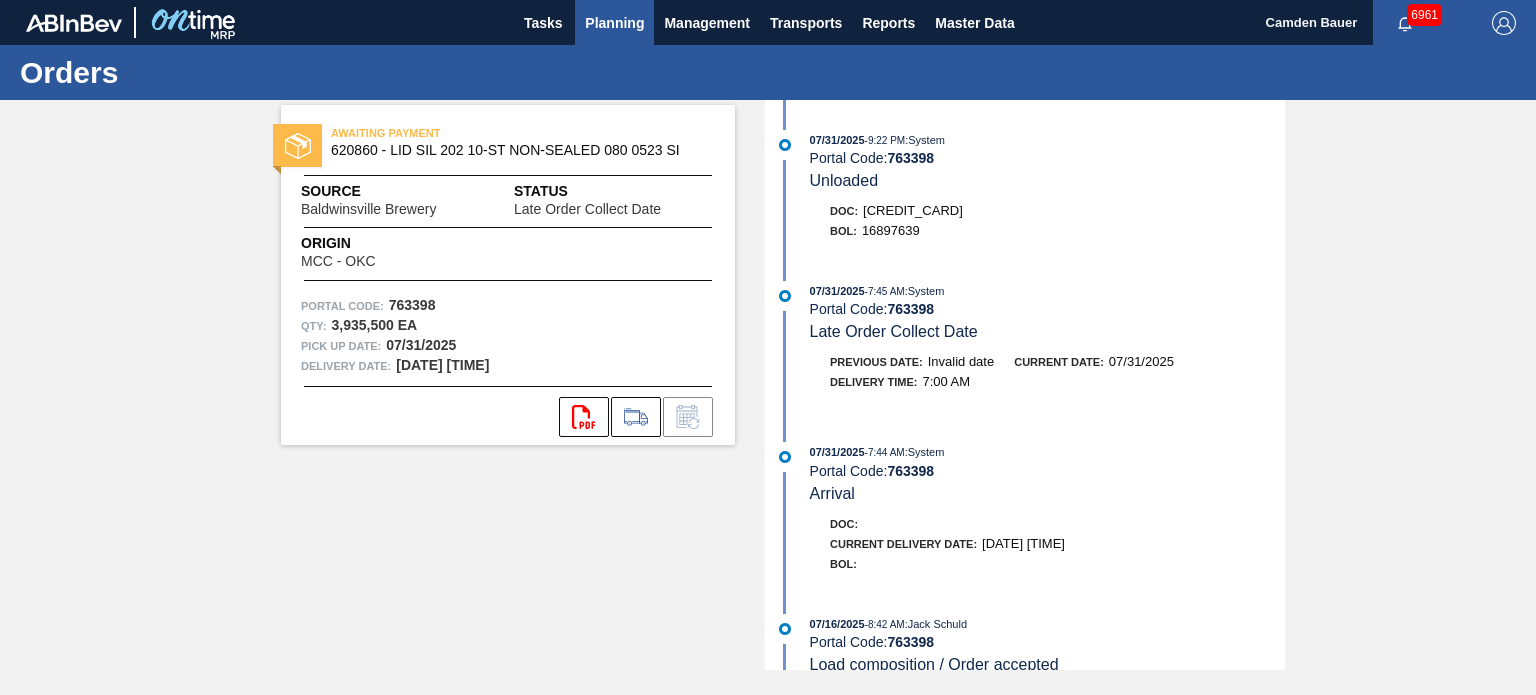 click on "Planning" at bounding box center [614, 23] 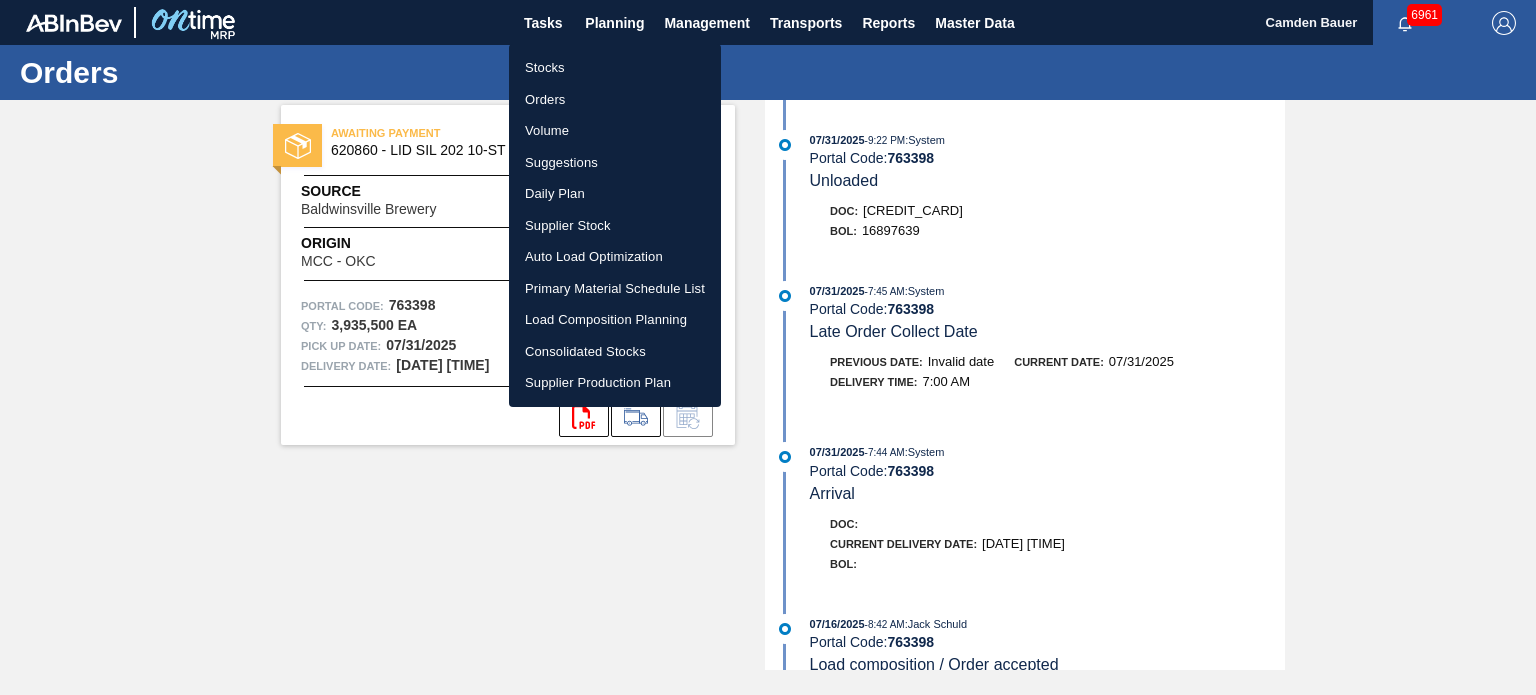 click on "Stocks" at bounding box center [615, 68] 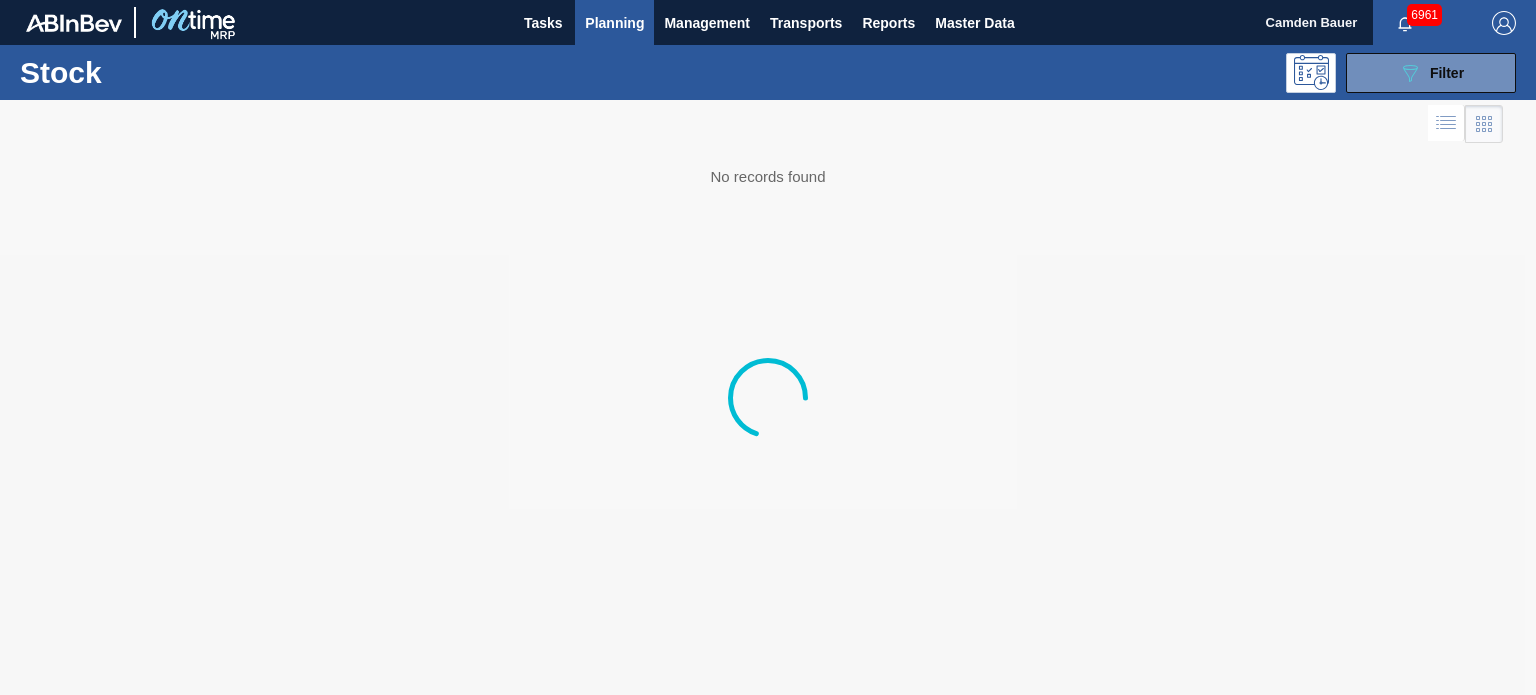 click on "Planning" at bounding box center [614, 22] 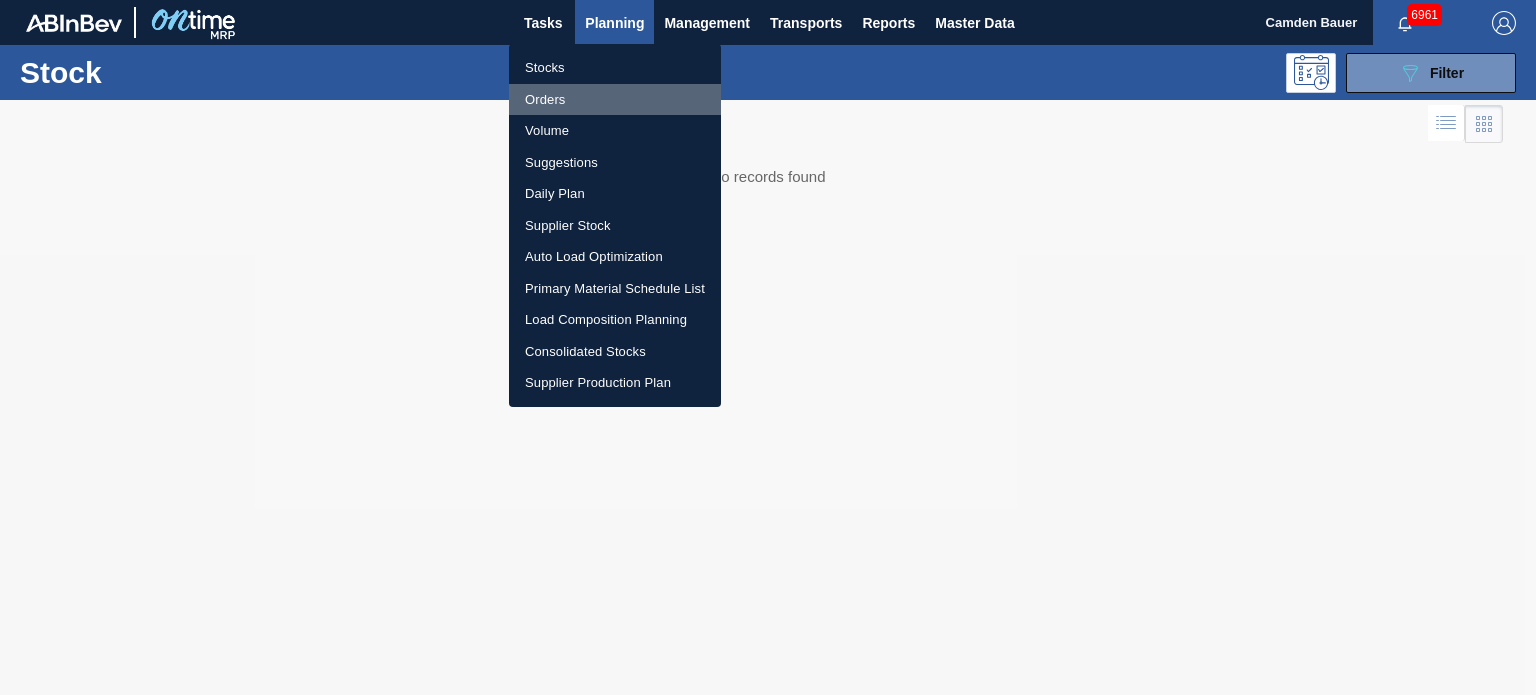 click on "Orders" at bounding box center [615, 100] 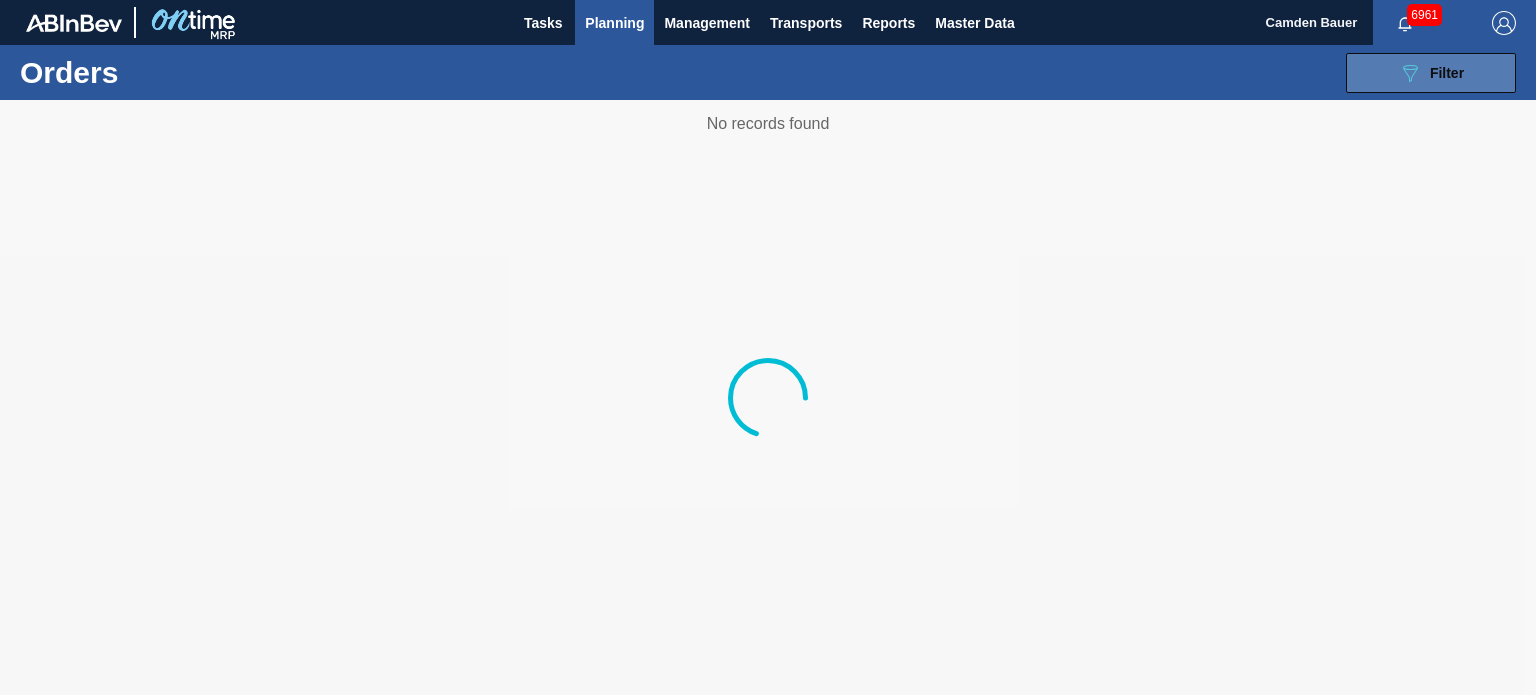 click on "089F7B8B-B2A5-4AFE-B5C0-19BA573D28AC Filter" at bounding box center [1431, 73] 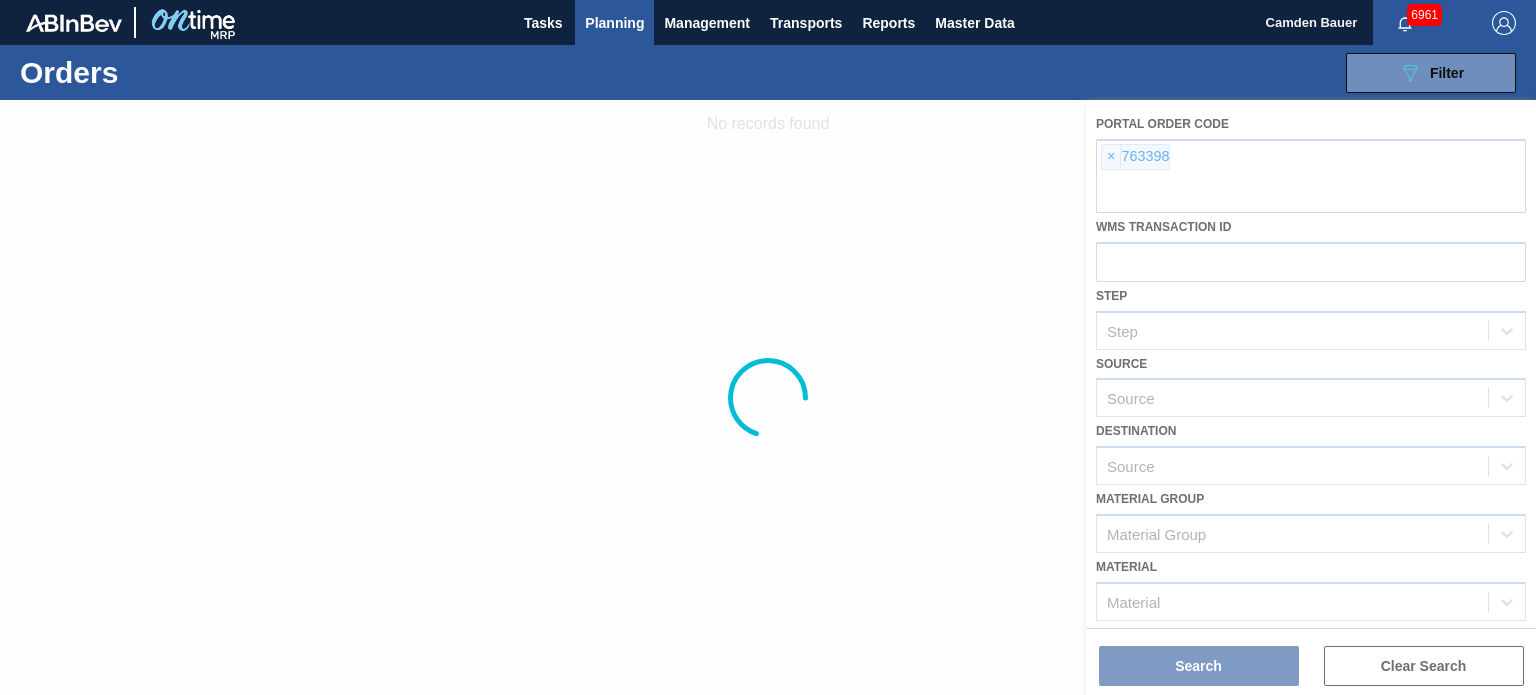 click at bounding box center [768, 397] 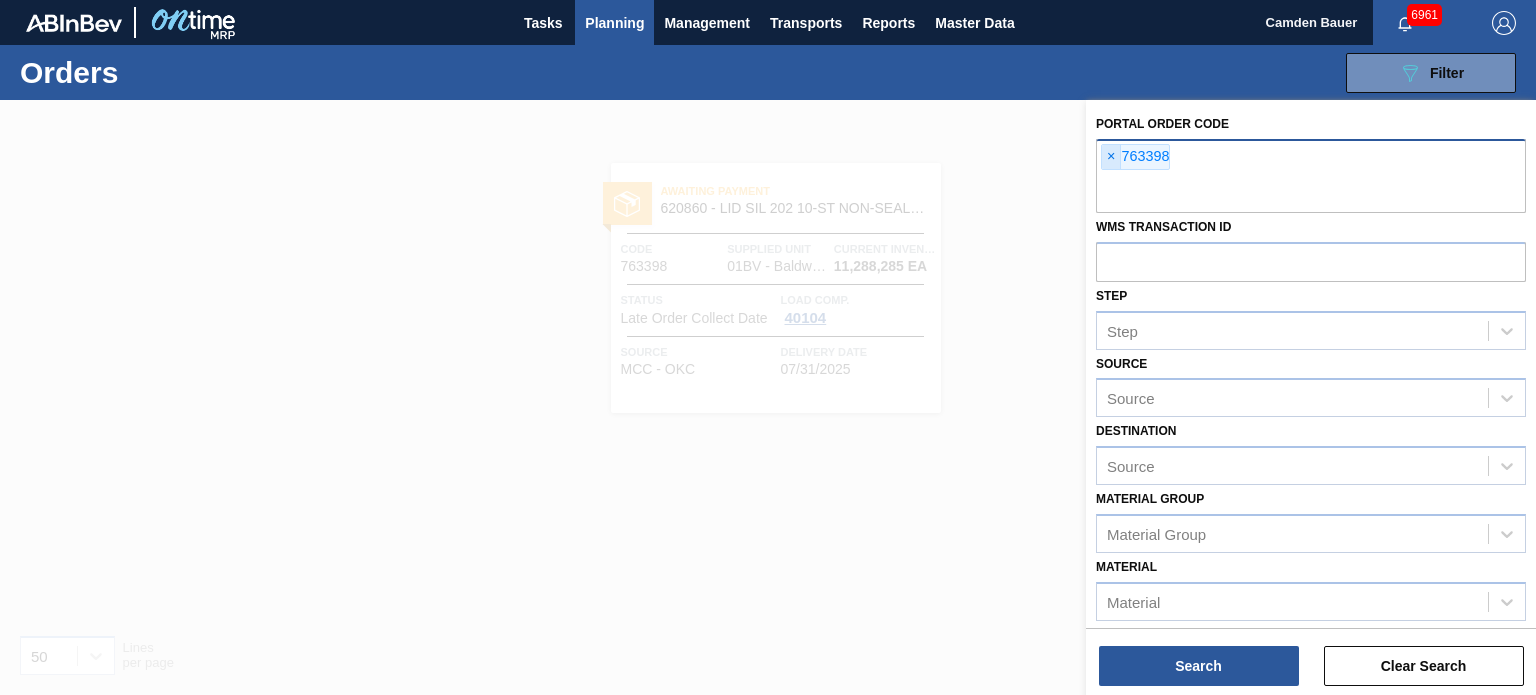 click on "×" at bounding box center [1111, 157] 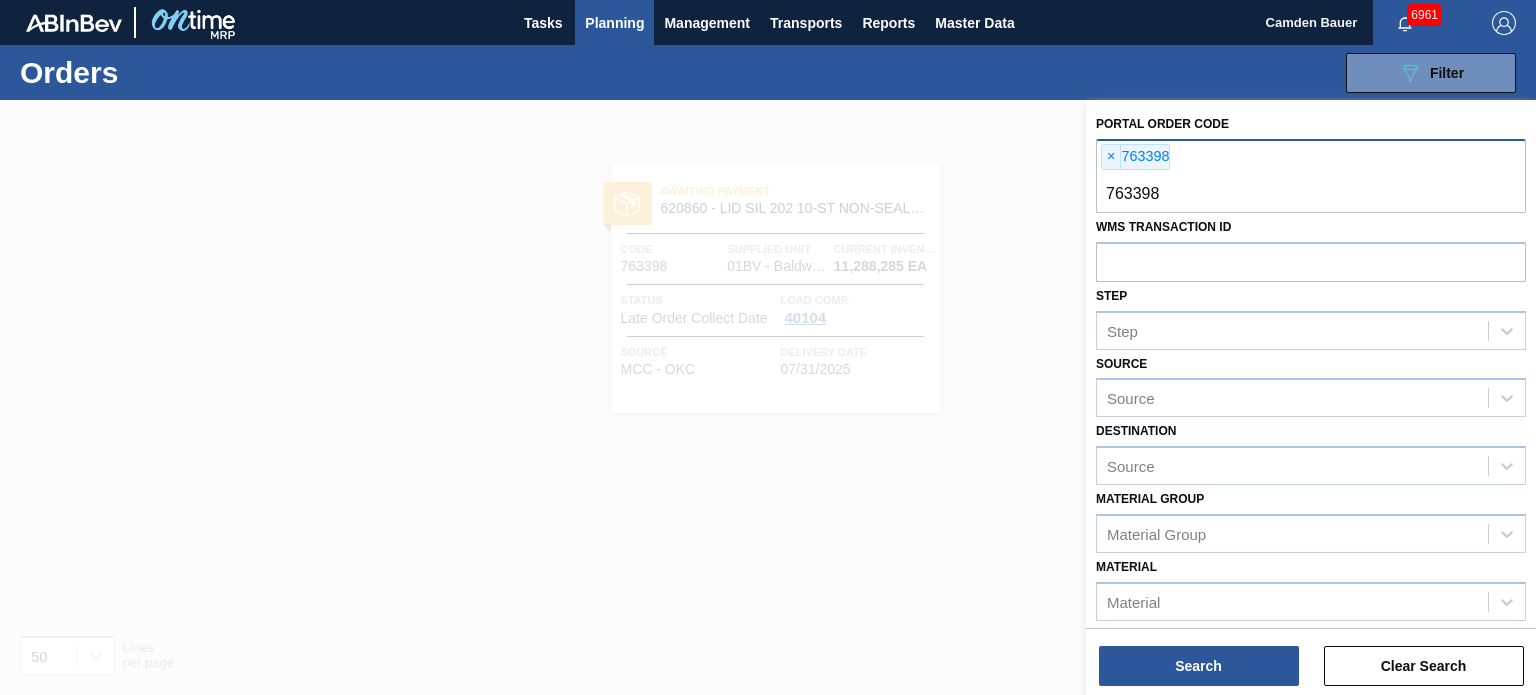 type on "763398" 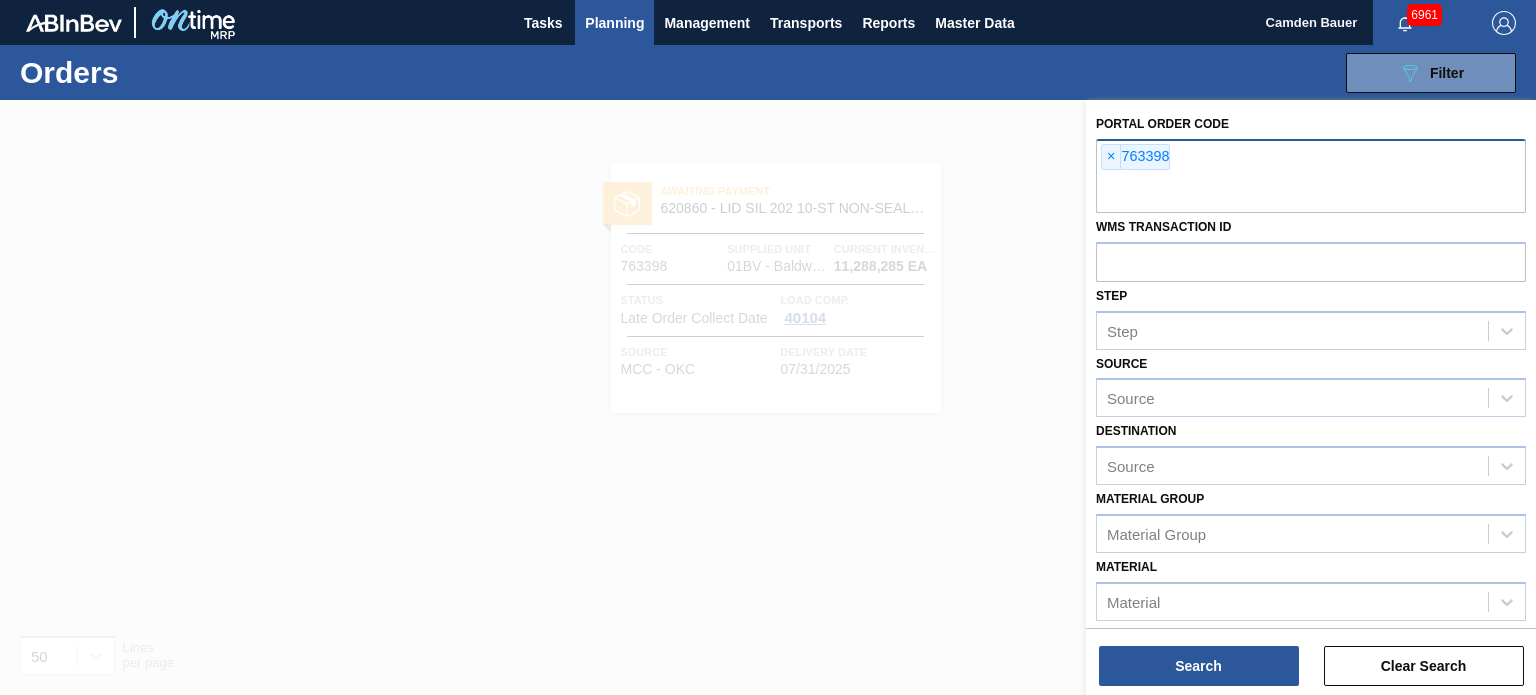 click on "×" at bounding box center (1111, 157) 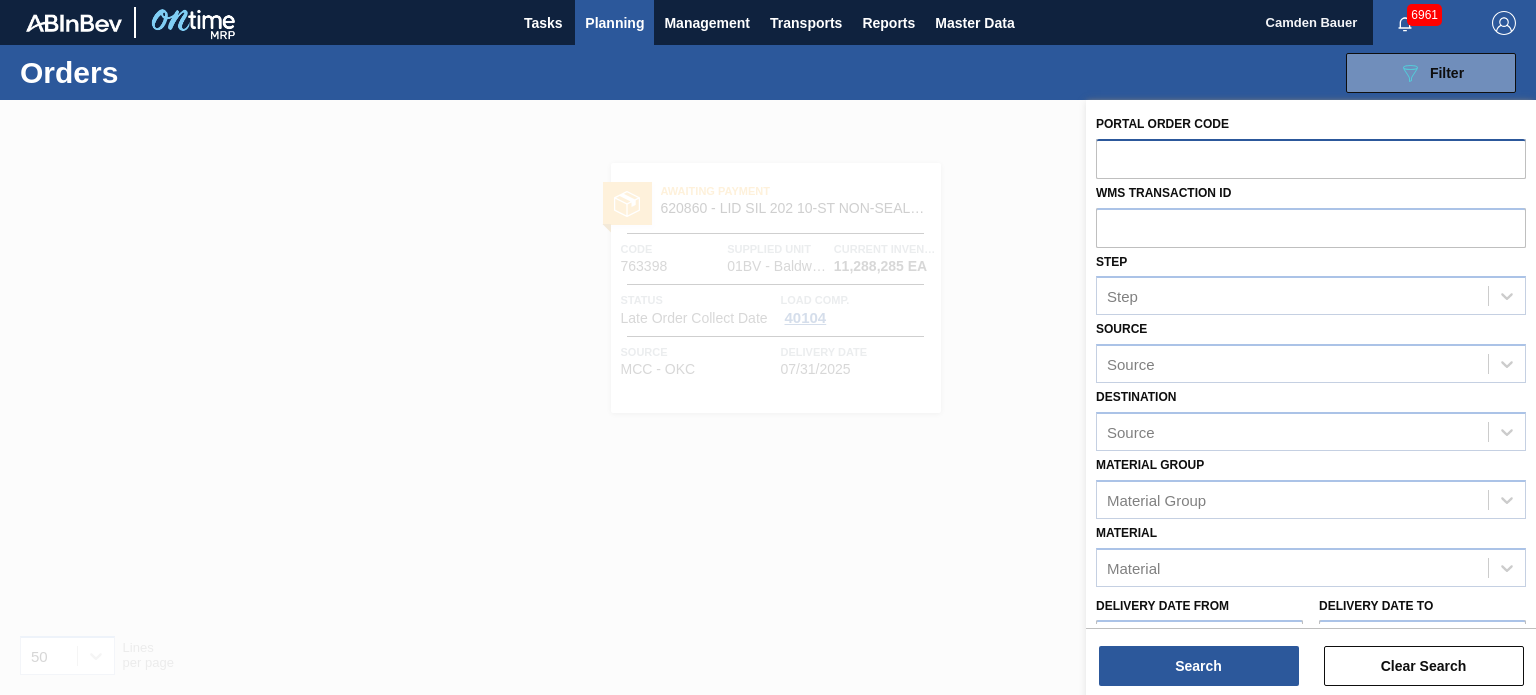 paste on "763398" 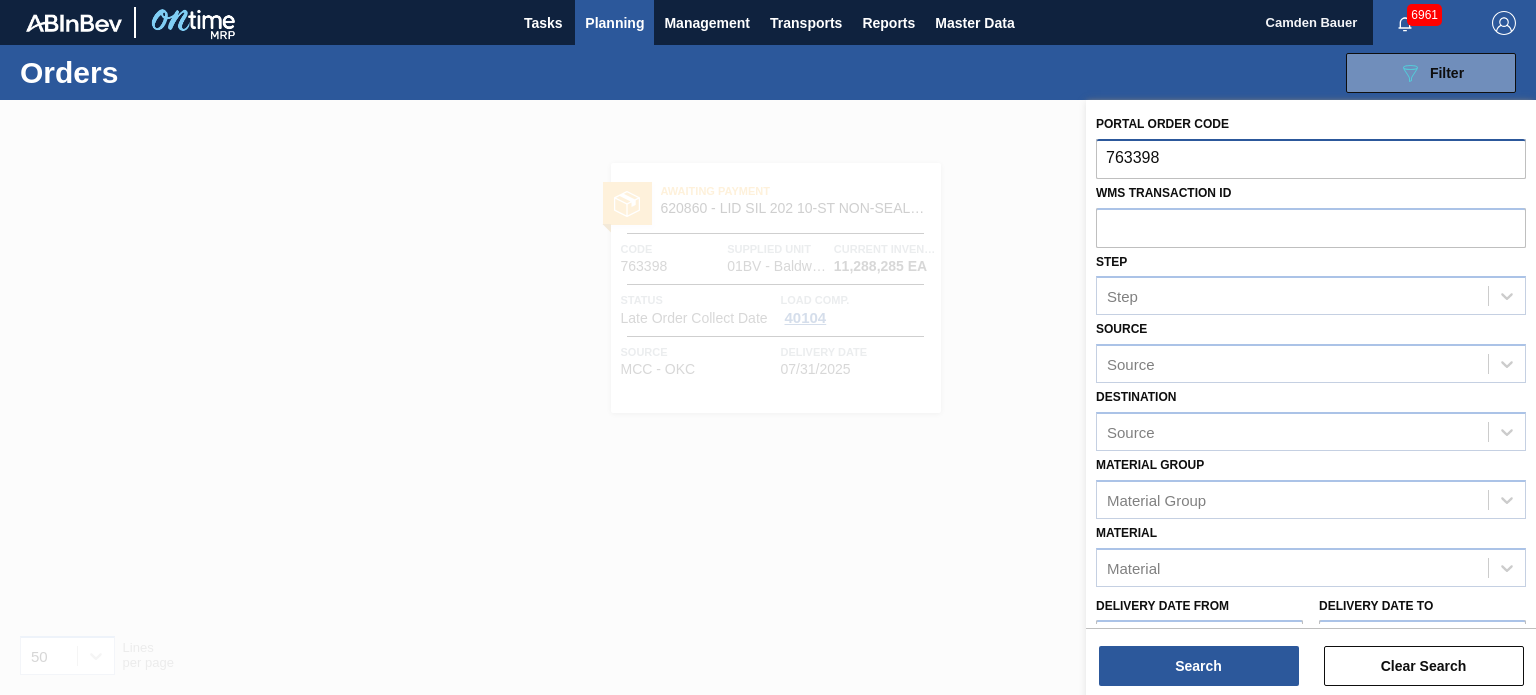 type 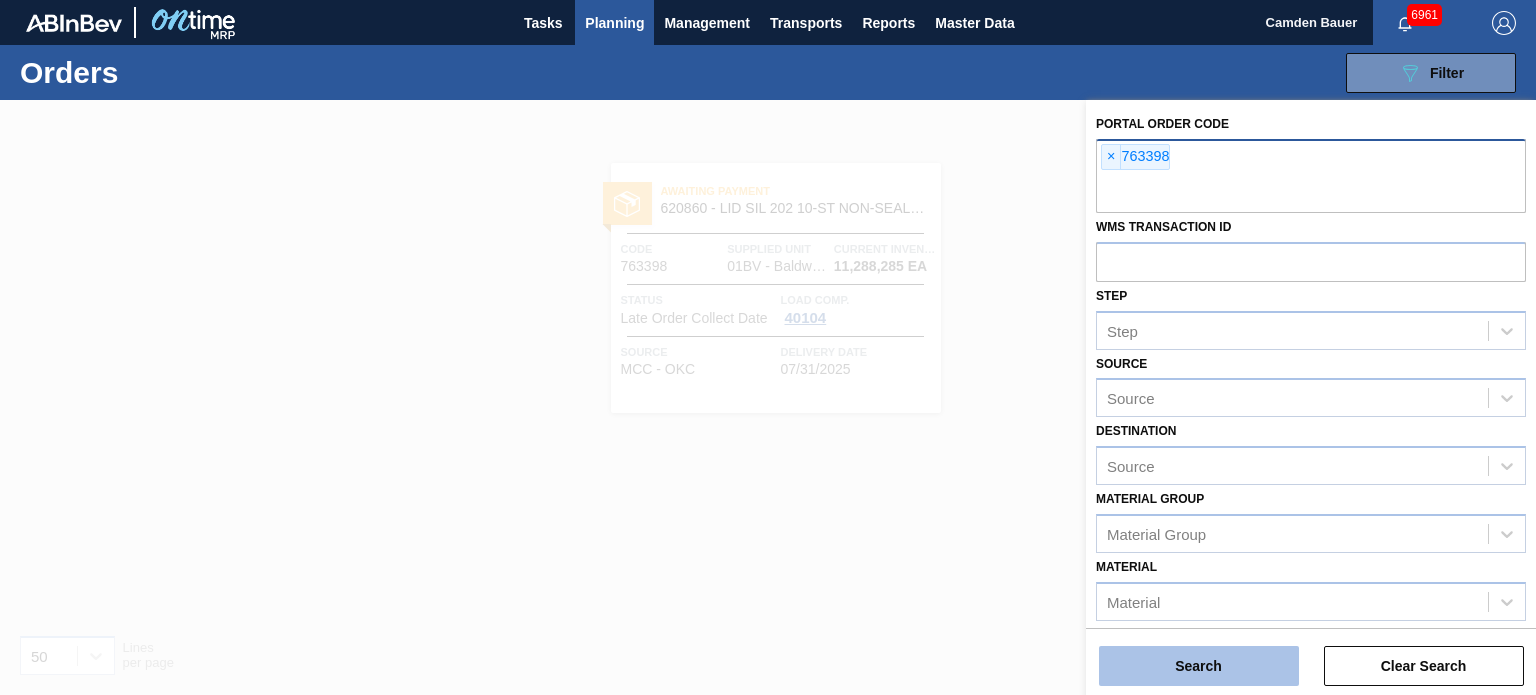 click on "Search" at bounding box center (1199, 666) 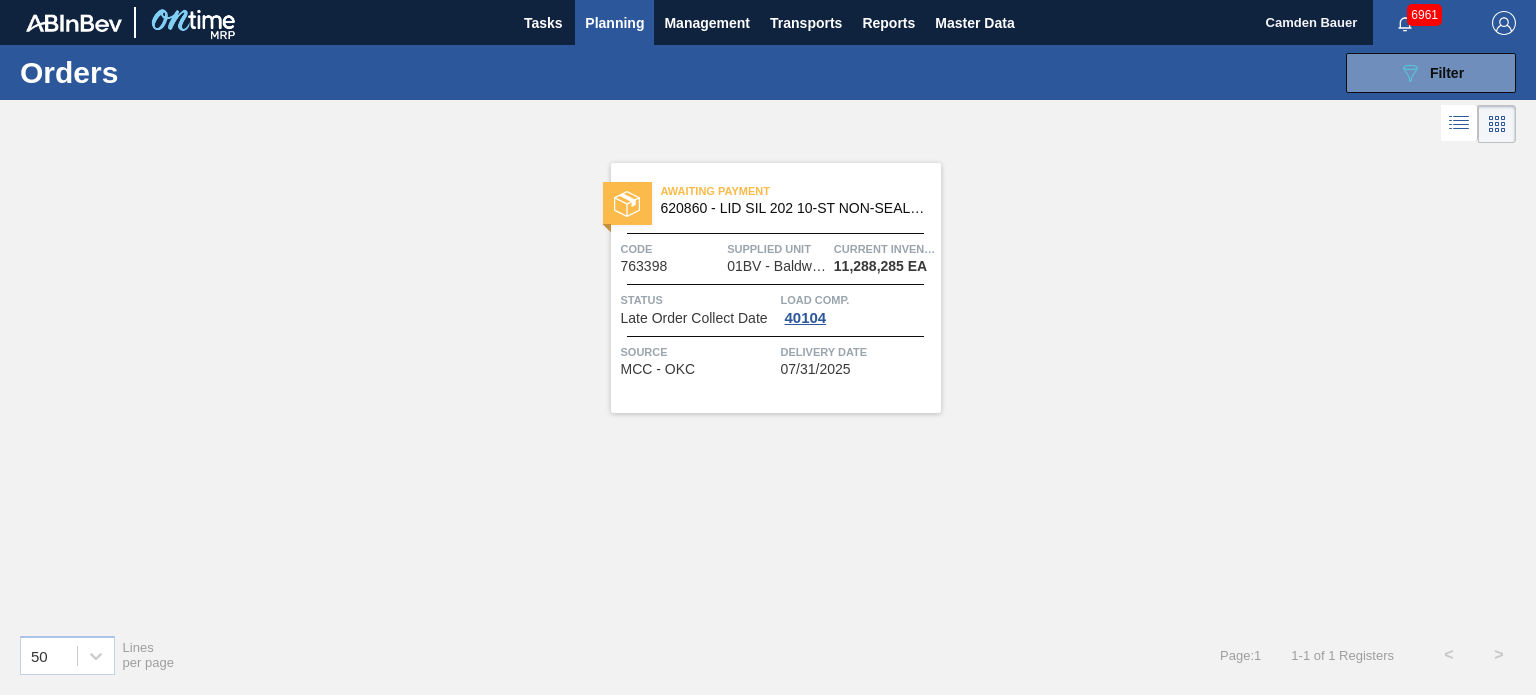 click on "Awaiting Payment" at bounding box center (801, 191) 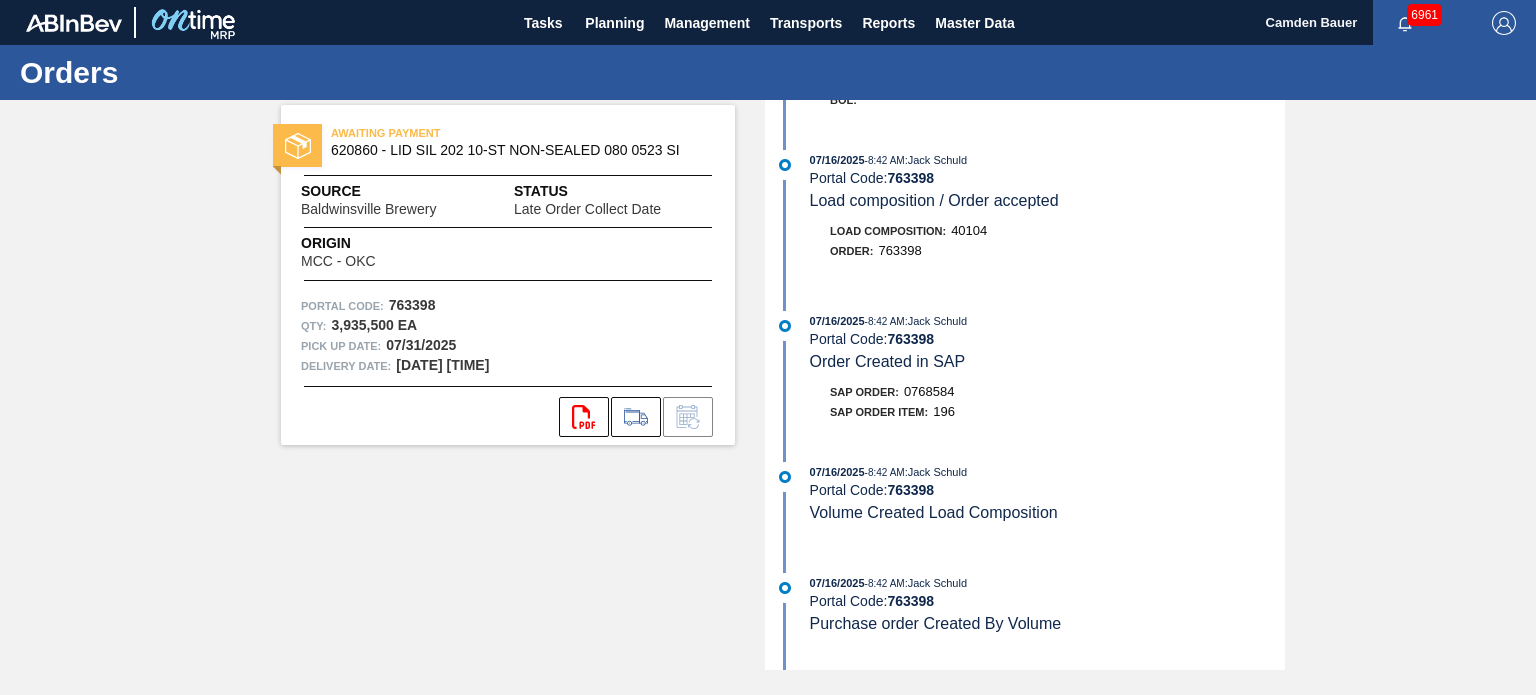 scroll, scrollTop: 429, scrollLeft: 0, axis: vertical 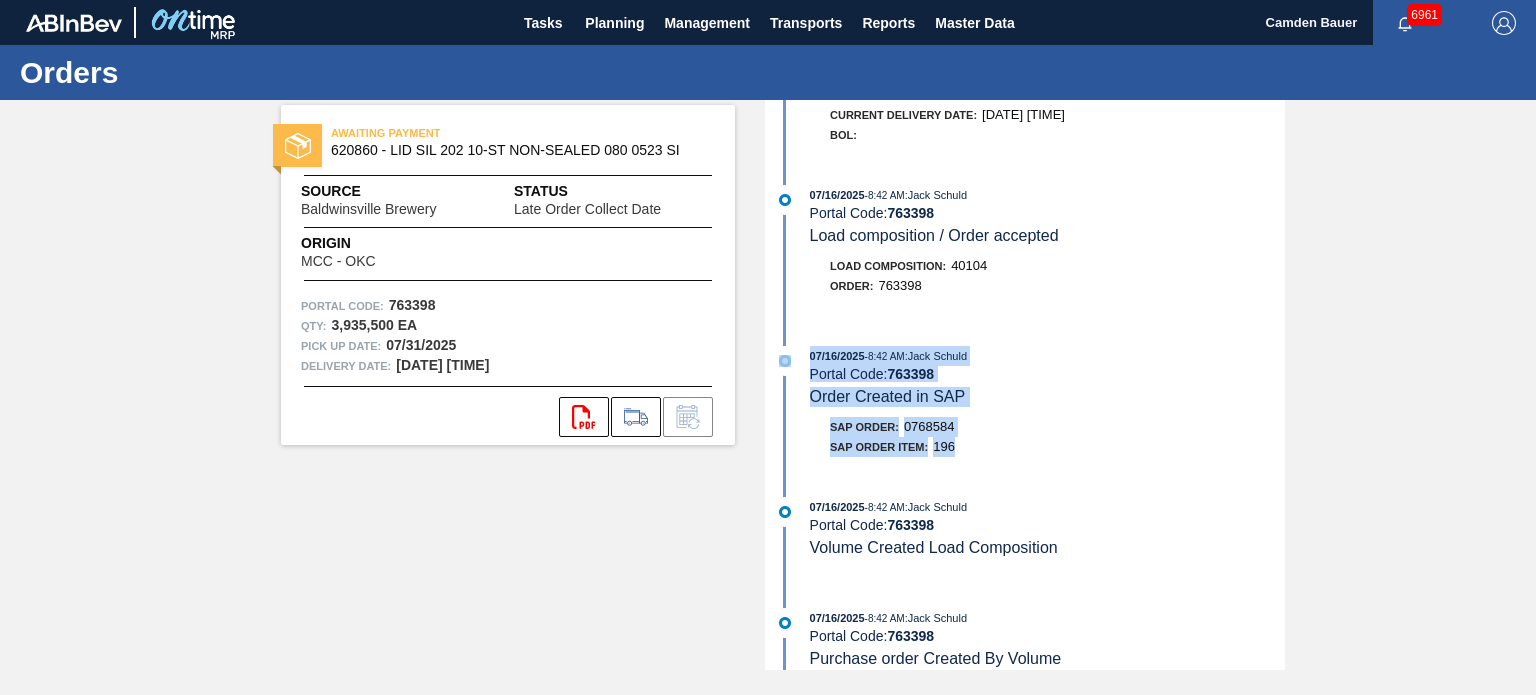 drag, startPoint x: 966, startPoint y: 471, endPoint x: 787, endPoint y: 357, distance: 212.21922 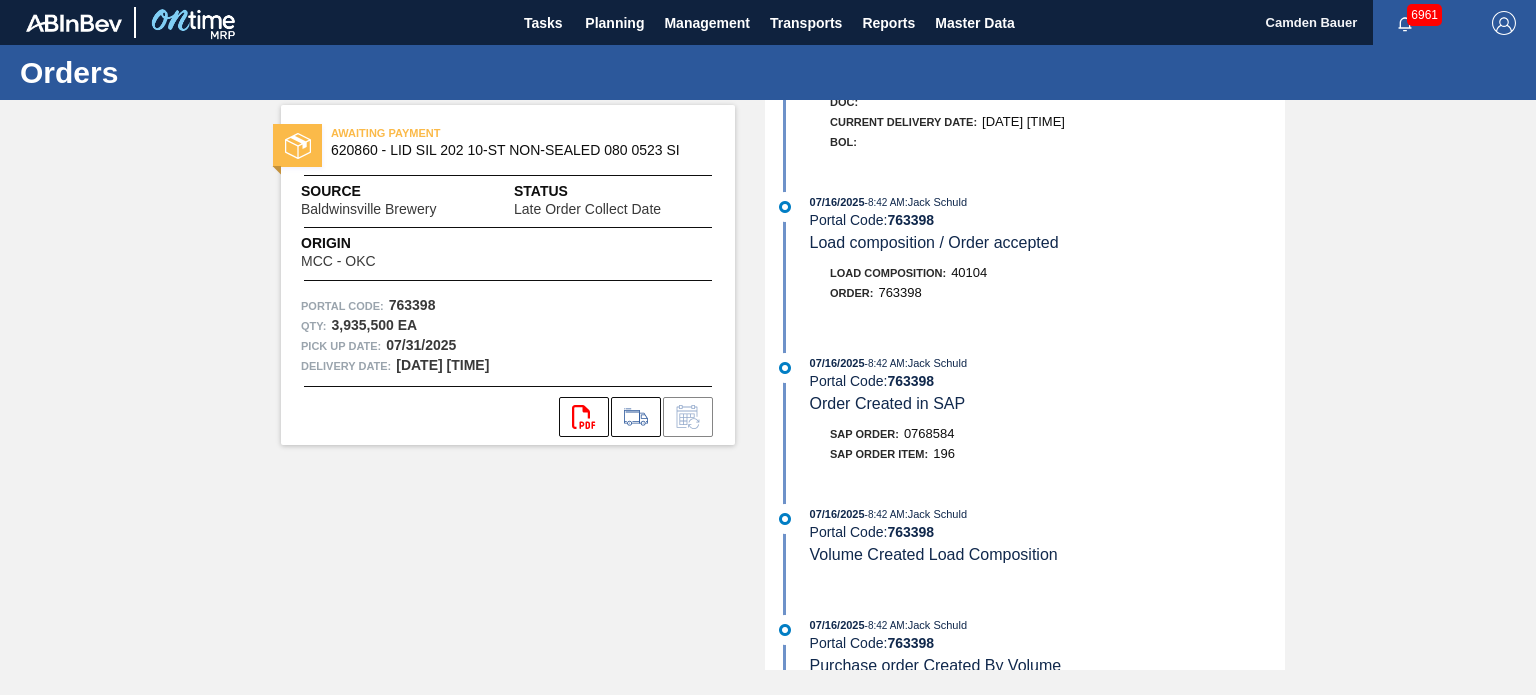 scroll, scrollTop: 578, scrollLeft: 0, axis: vertical 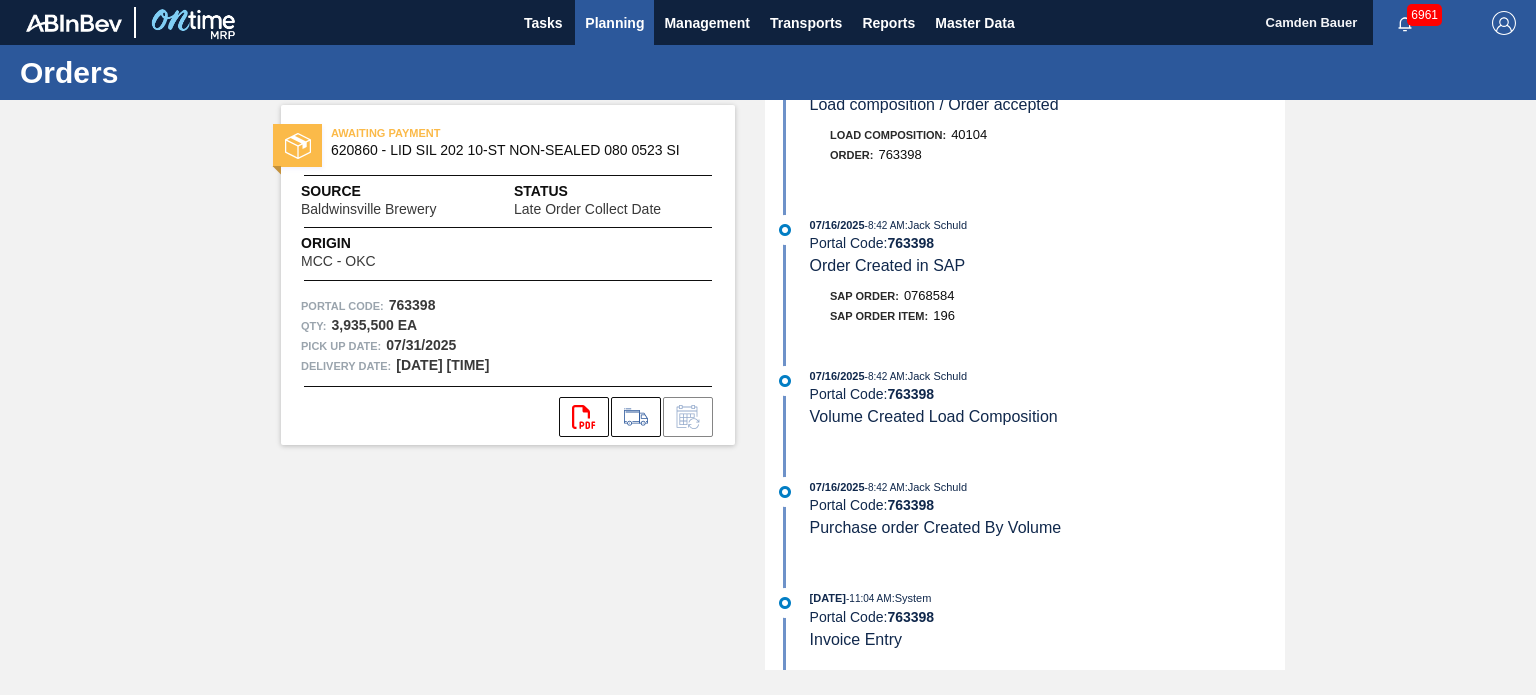 click on "Planning" at bounding box center [614, 23] 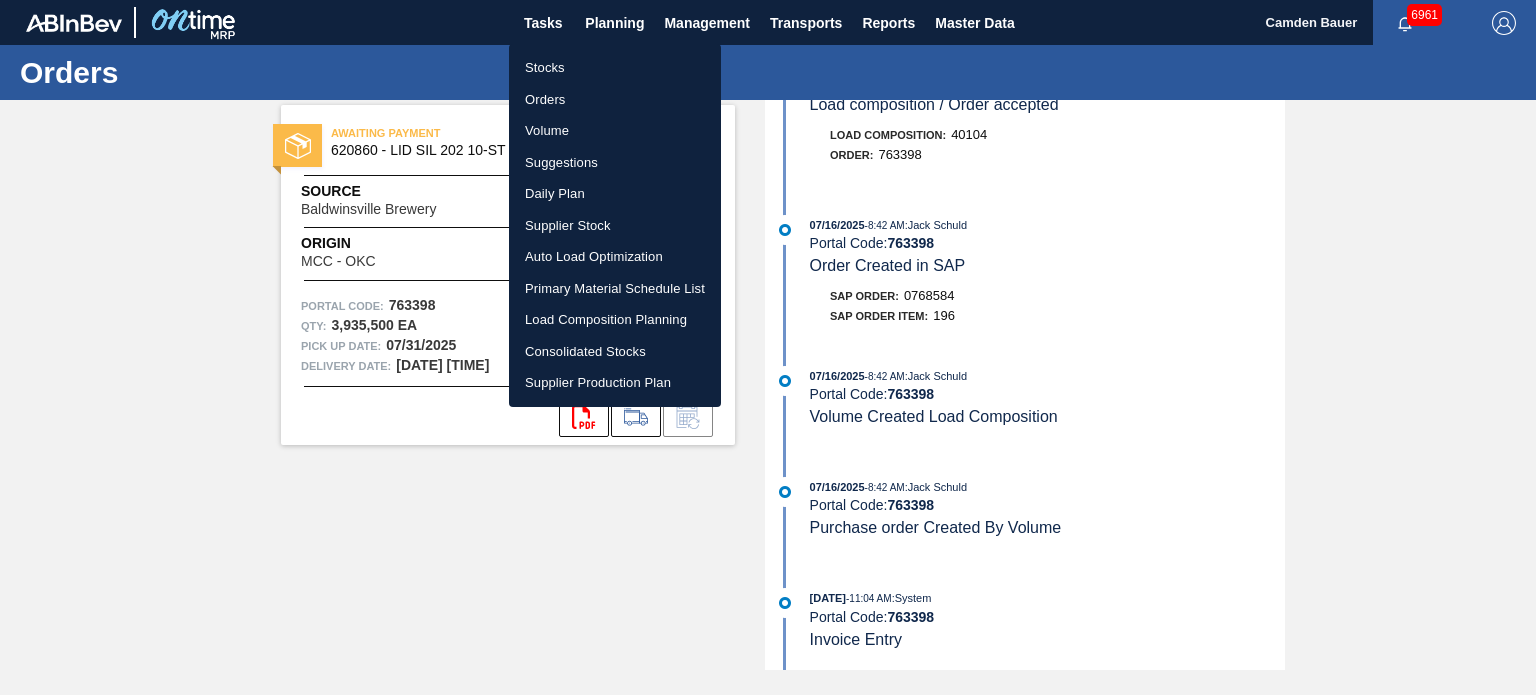 click on "Orders" at bounding box center [615, 100] 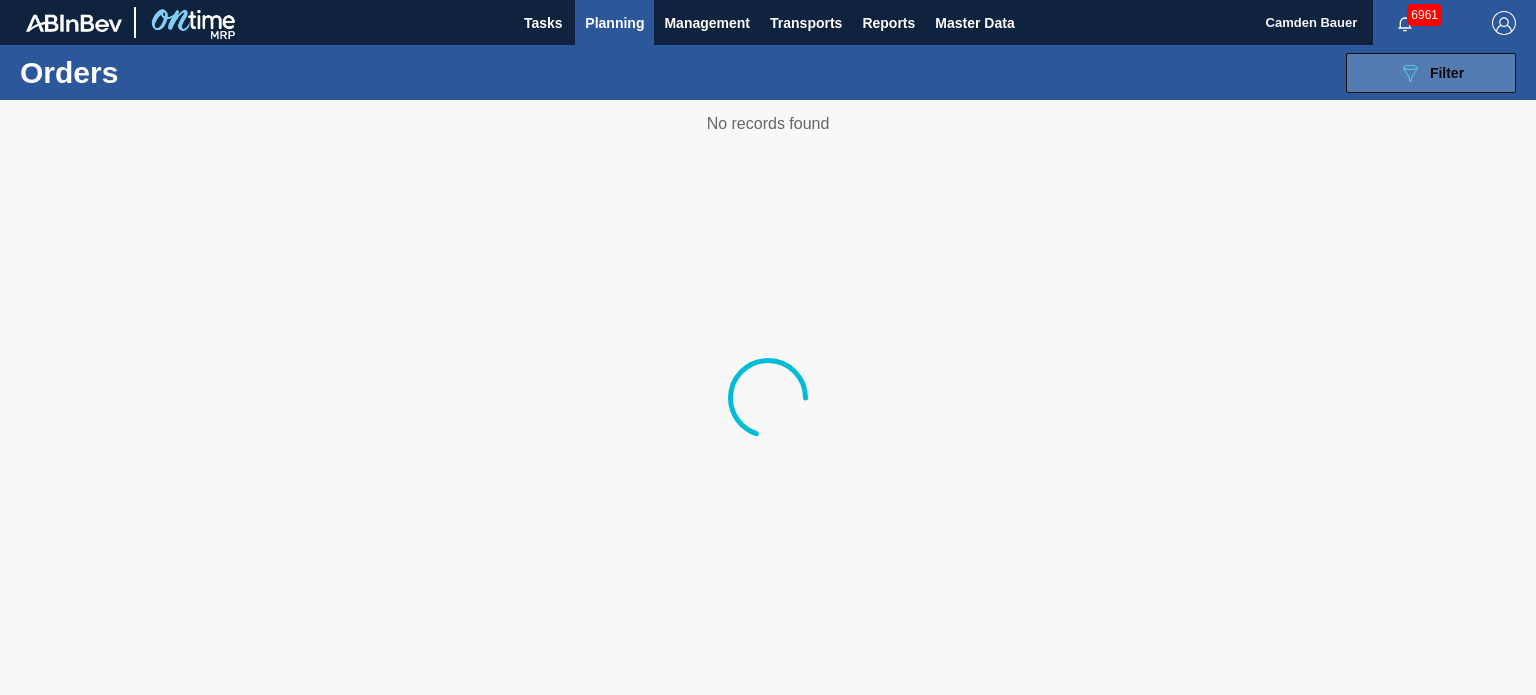 click on "089F7B8B-B2A5-4AFE-B5C0-19BA573D28AC" 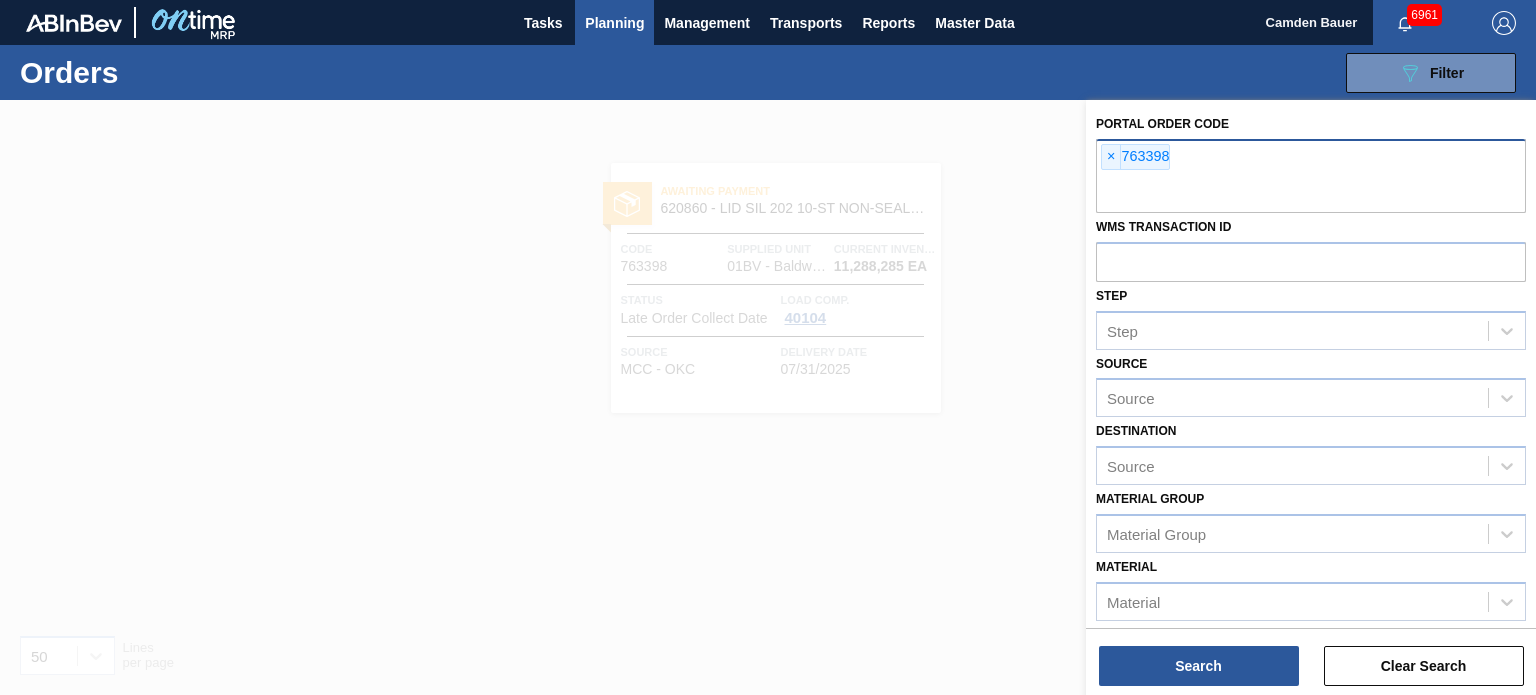 click on "×  763398" at bounding box center [1135, 157] 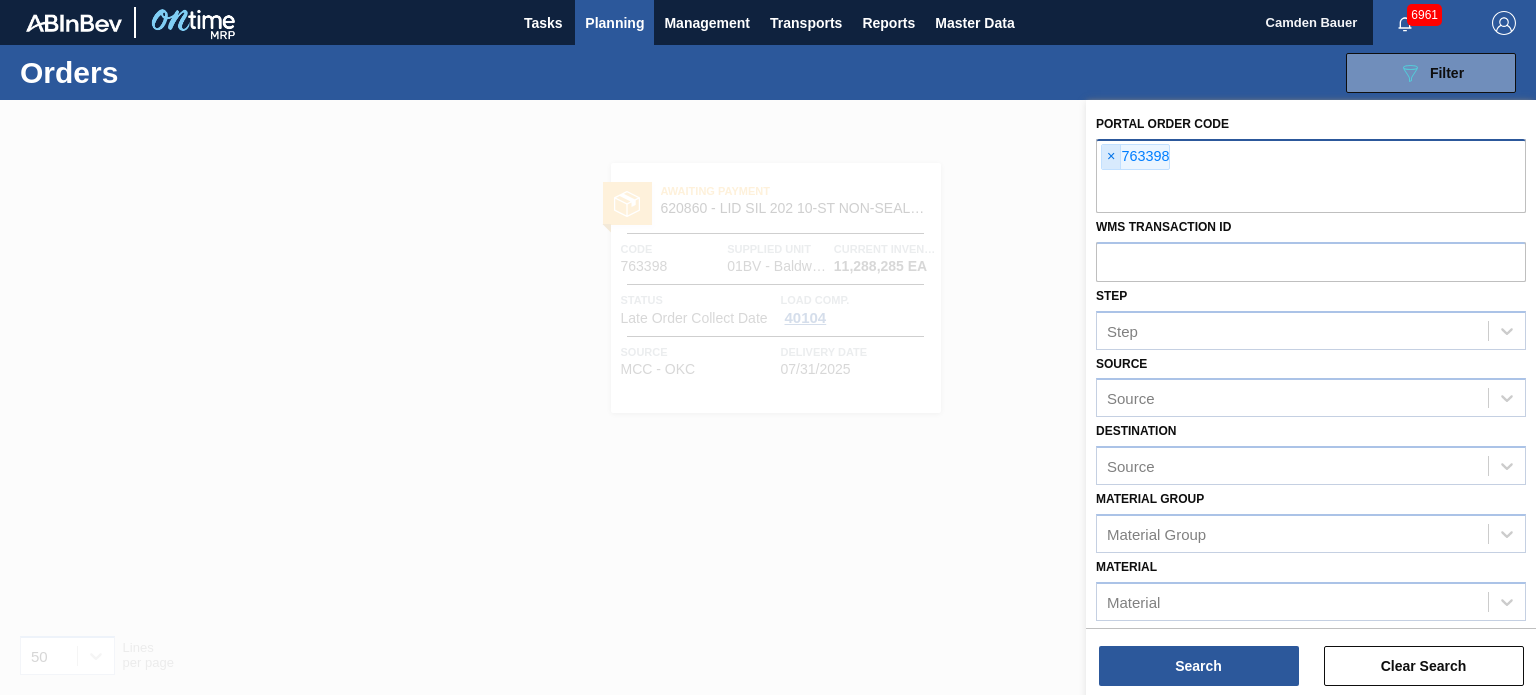 click on "×" at bounding box center [1111, 157] 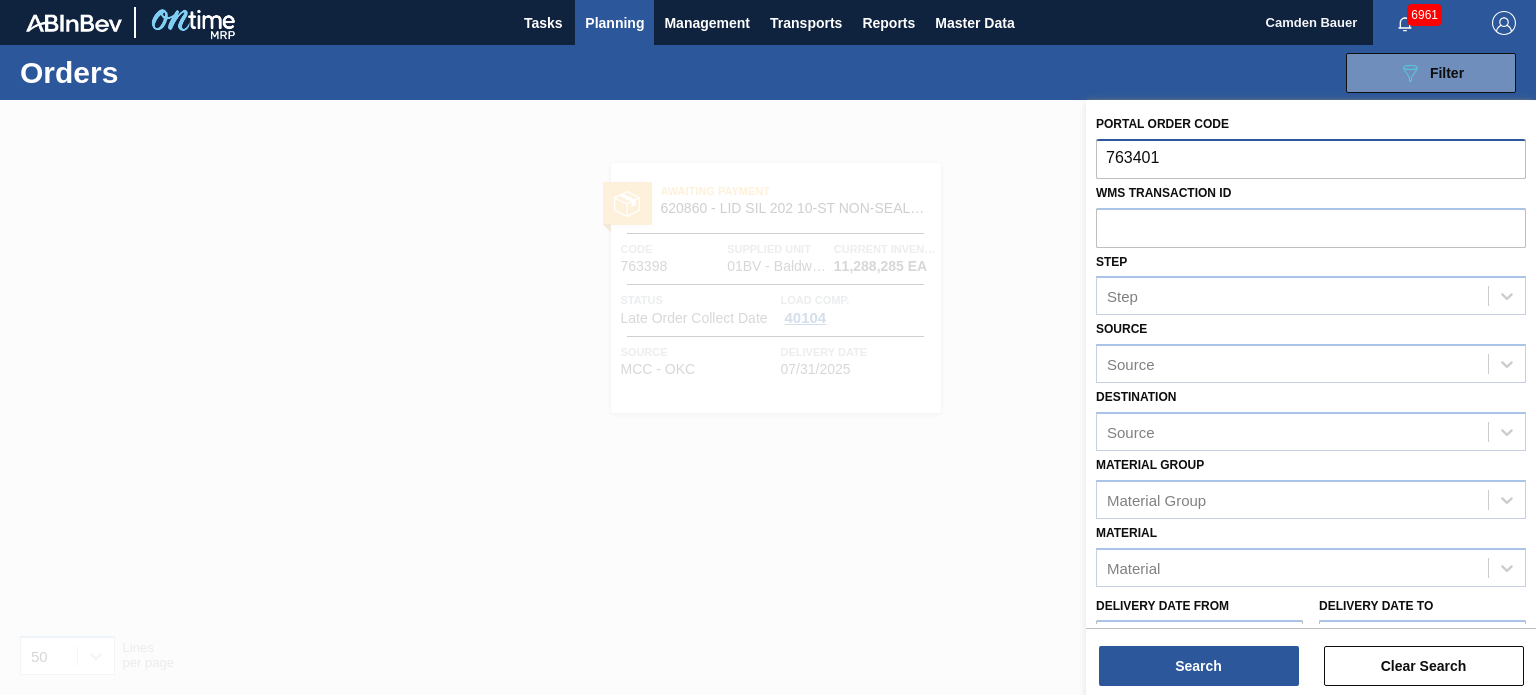 type 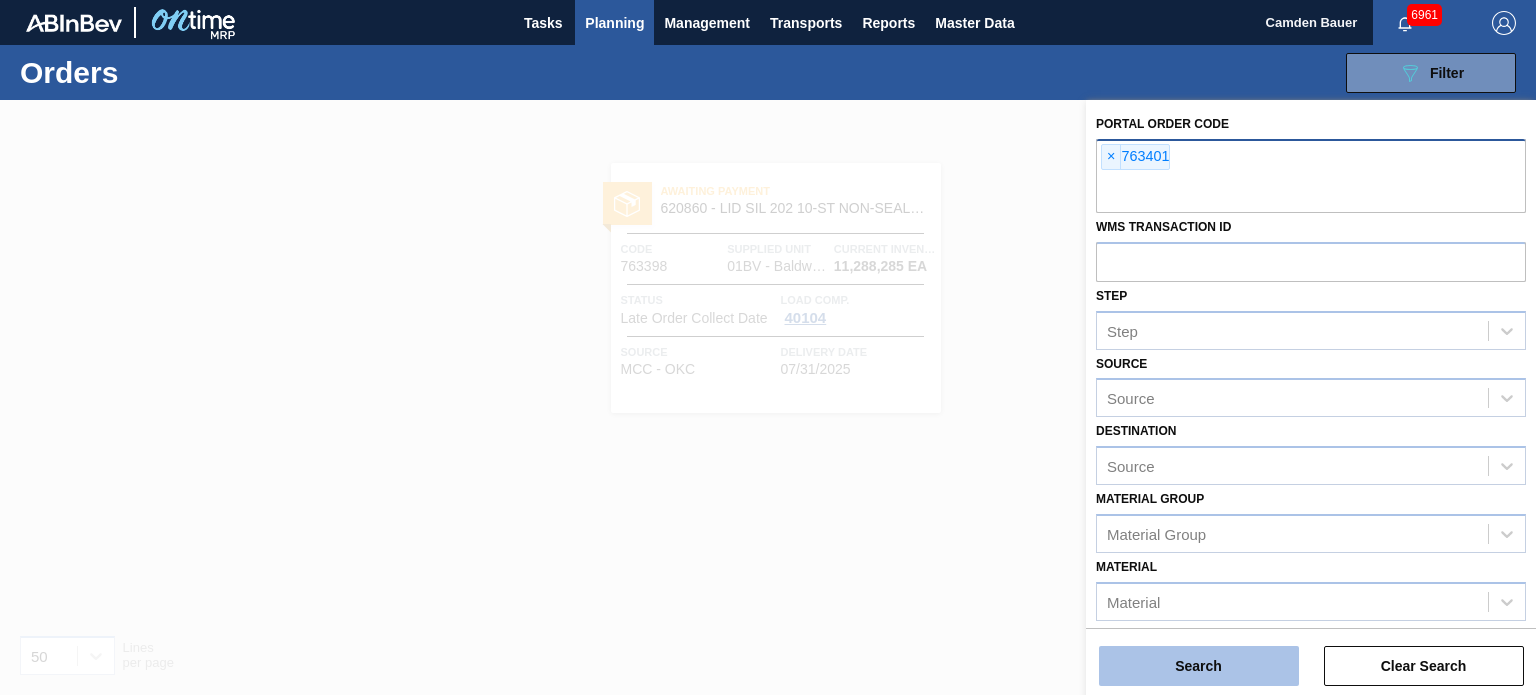 click on "Search" at bounding box center (1199, 666) 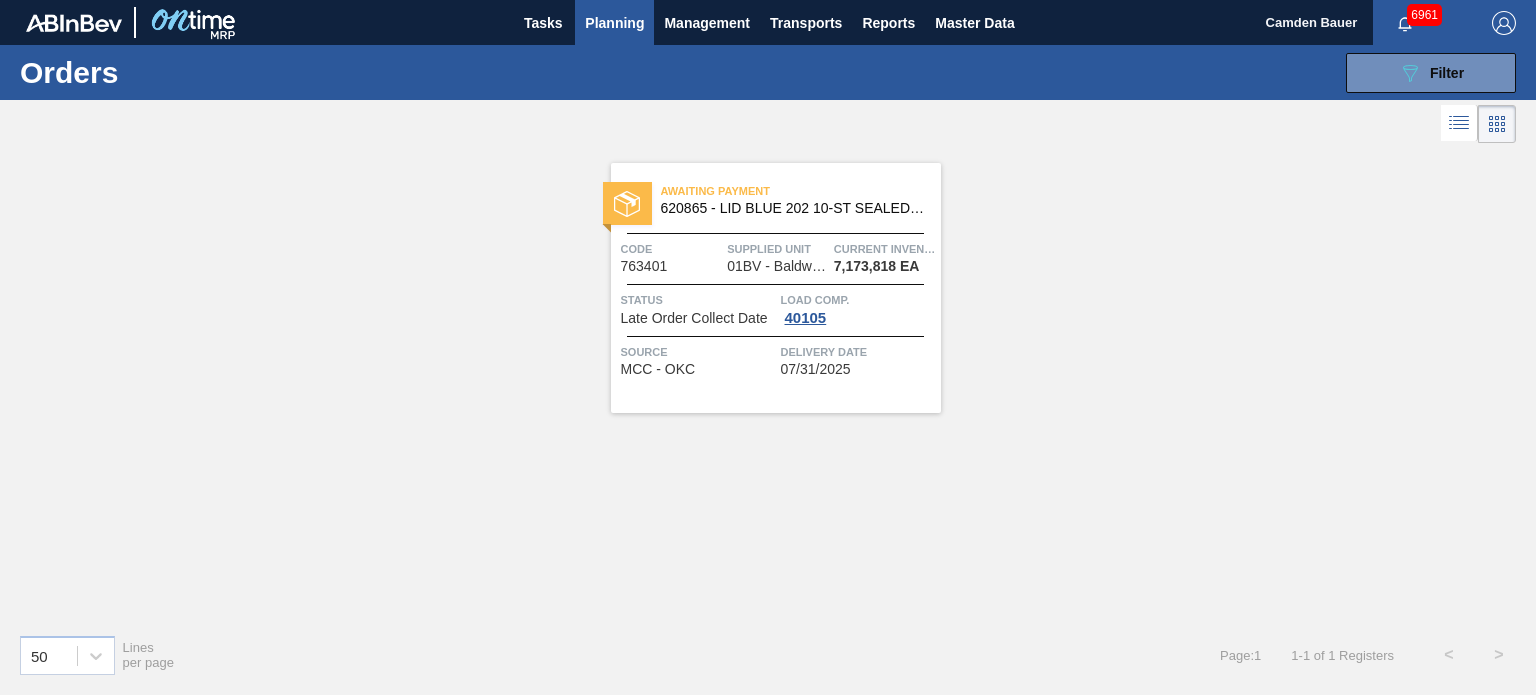 click on "620865 - LID BLUE 202 10-ST SEALED 0523 BLU DIE M" at bounding box center [793, 208] 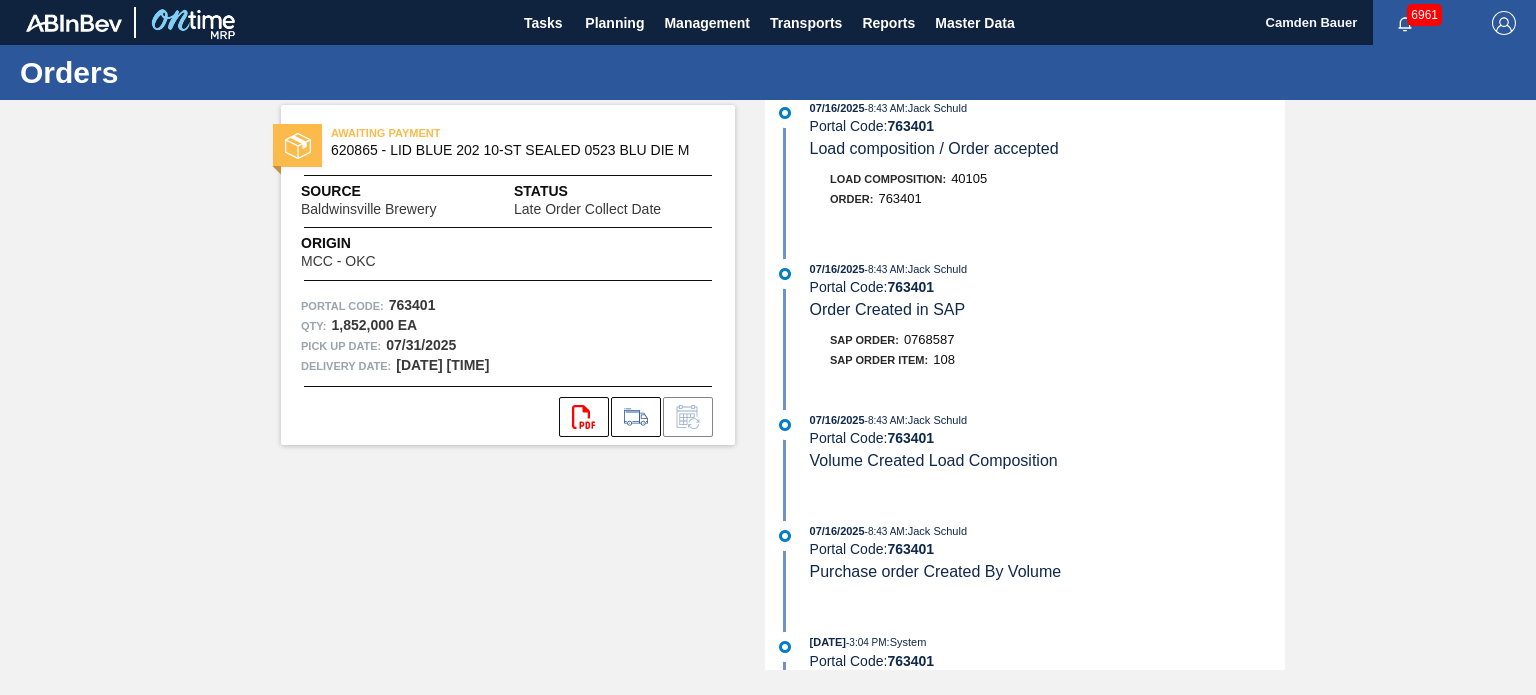 scroll, scrollTop: 579, scrollLeft: 0, axis: vertical 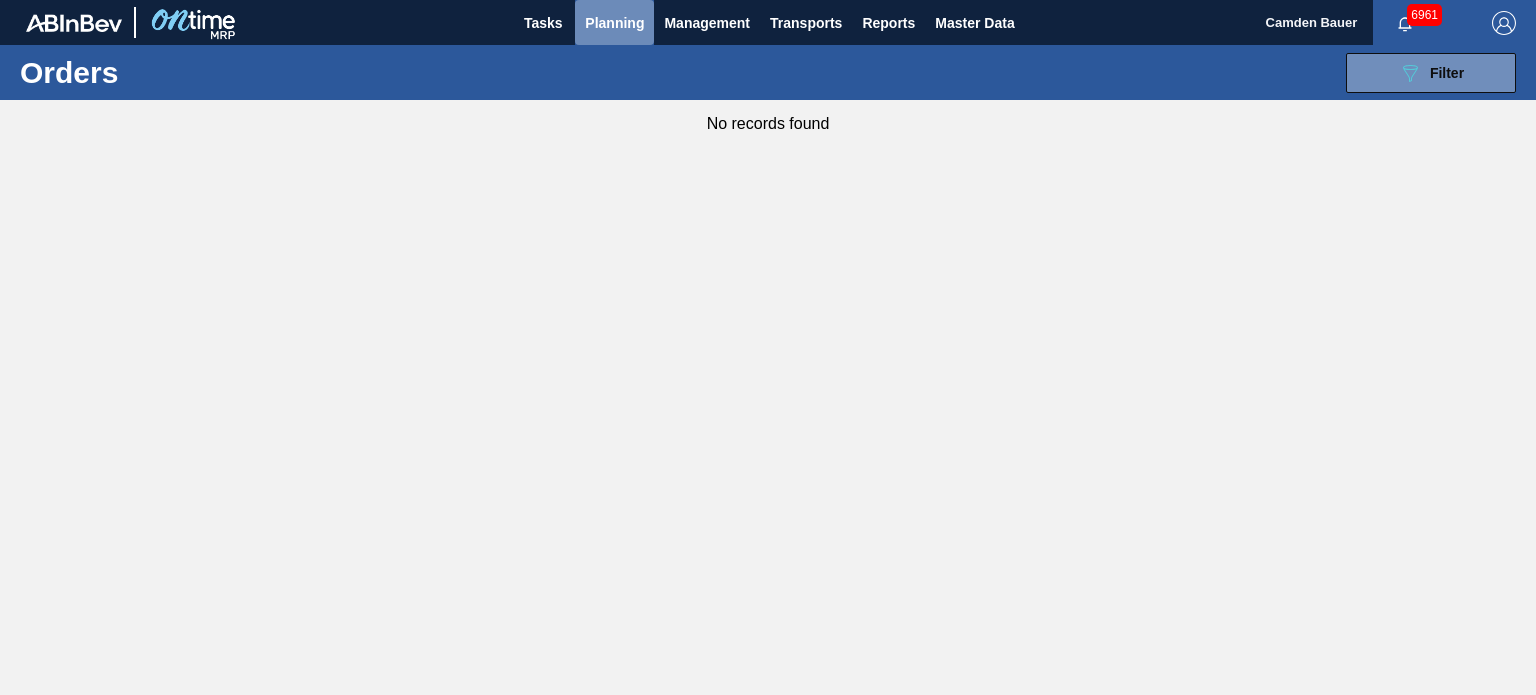 click on "Planning" at bounding box center [614, 23] 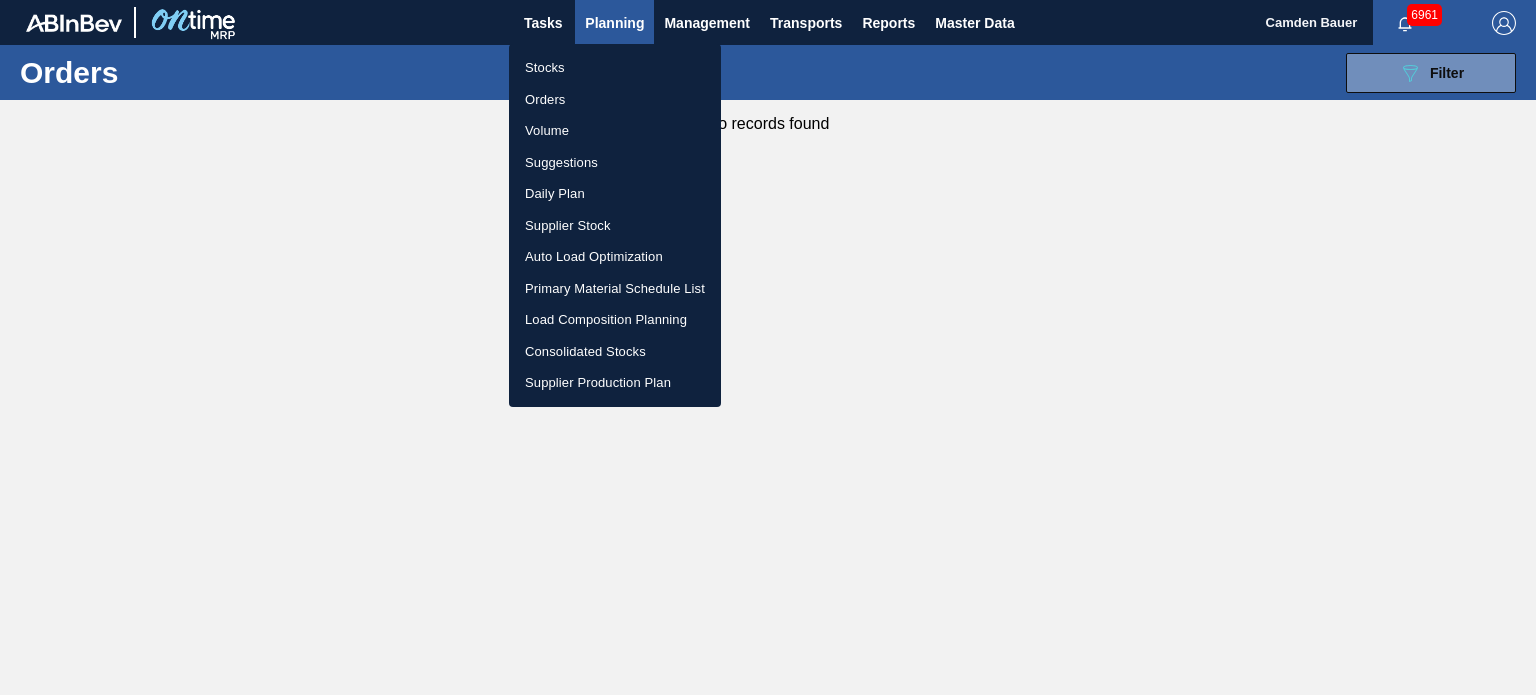 click at bounding box center (768, 347) 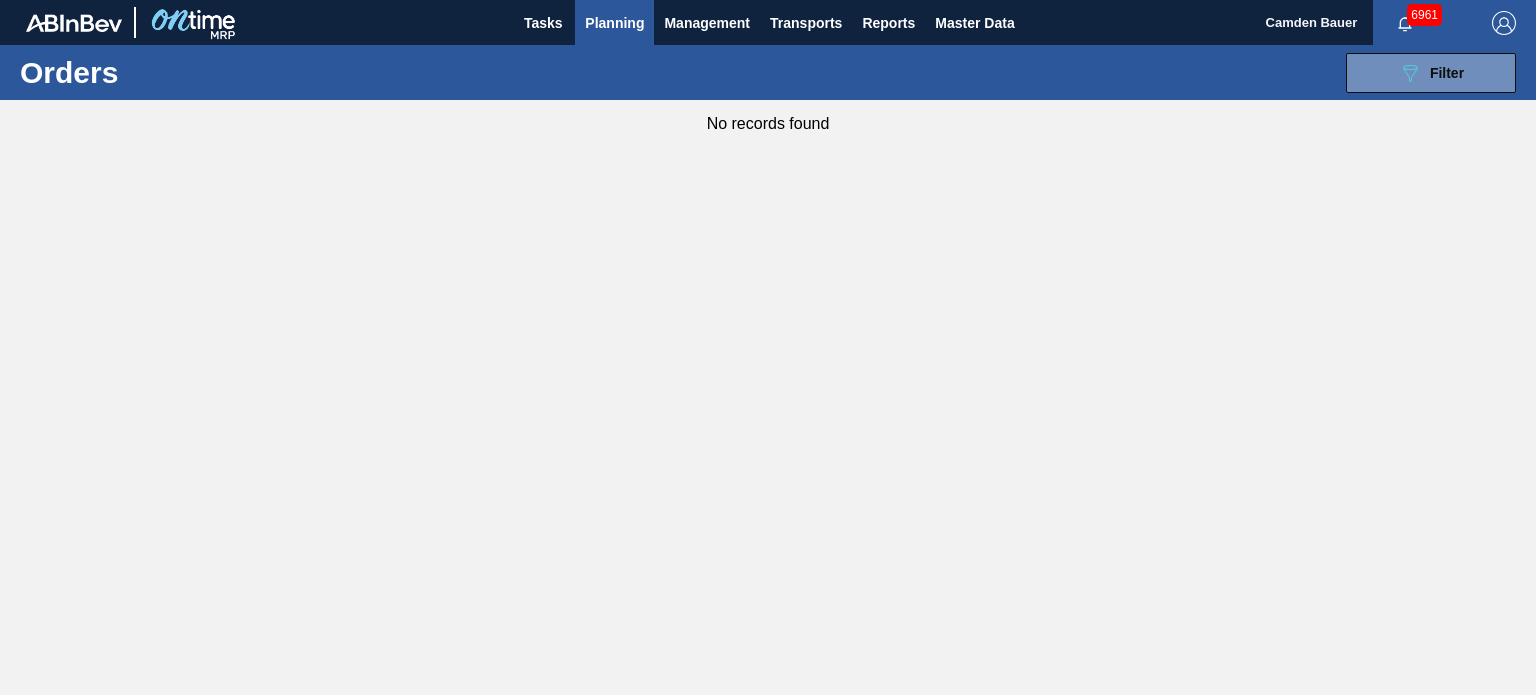 click on "089F7B8B-B2A5-4AFE-B5C0-19BA573D28AC Filter" at bounding box center (1431, 73) 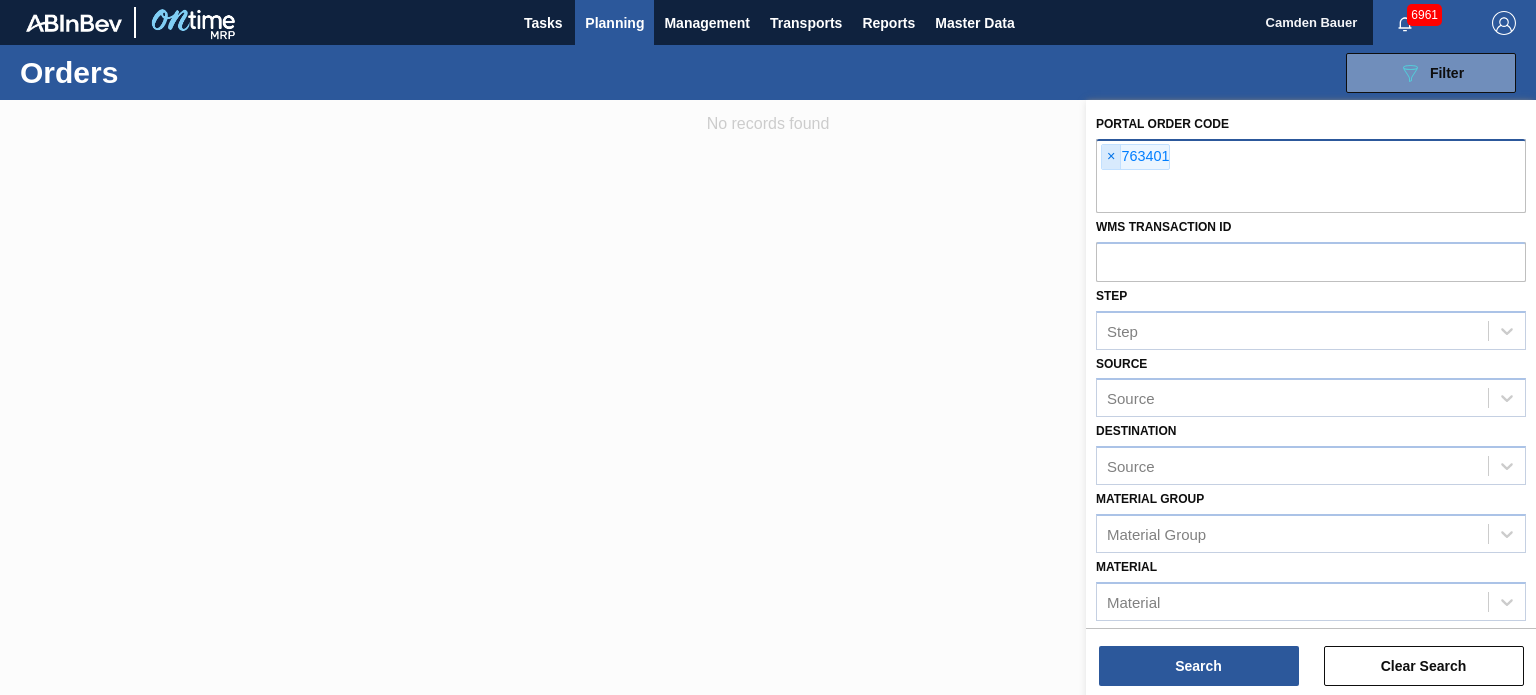 click on "×" at bounding box center (1111, 157) 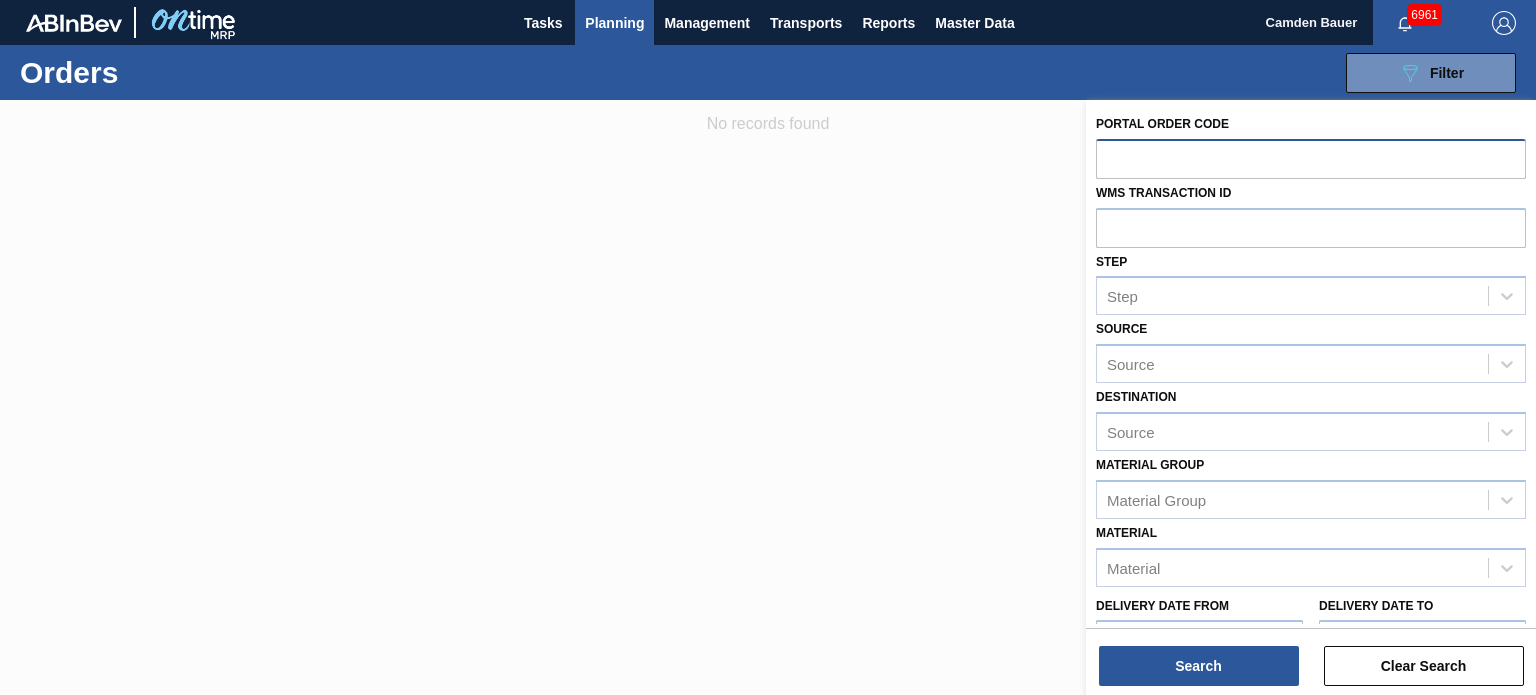 paste on "763451" 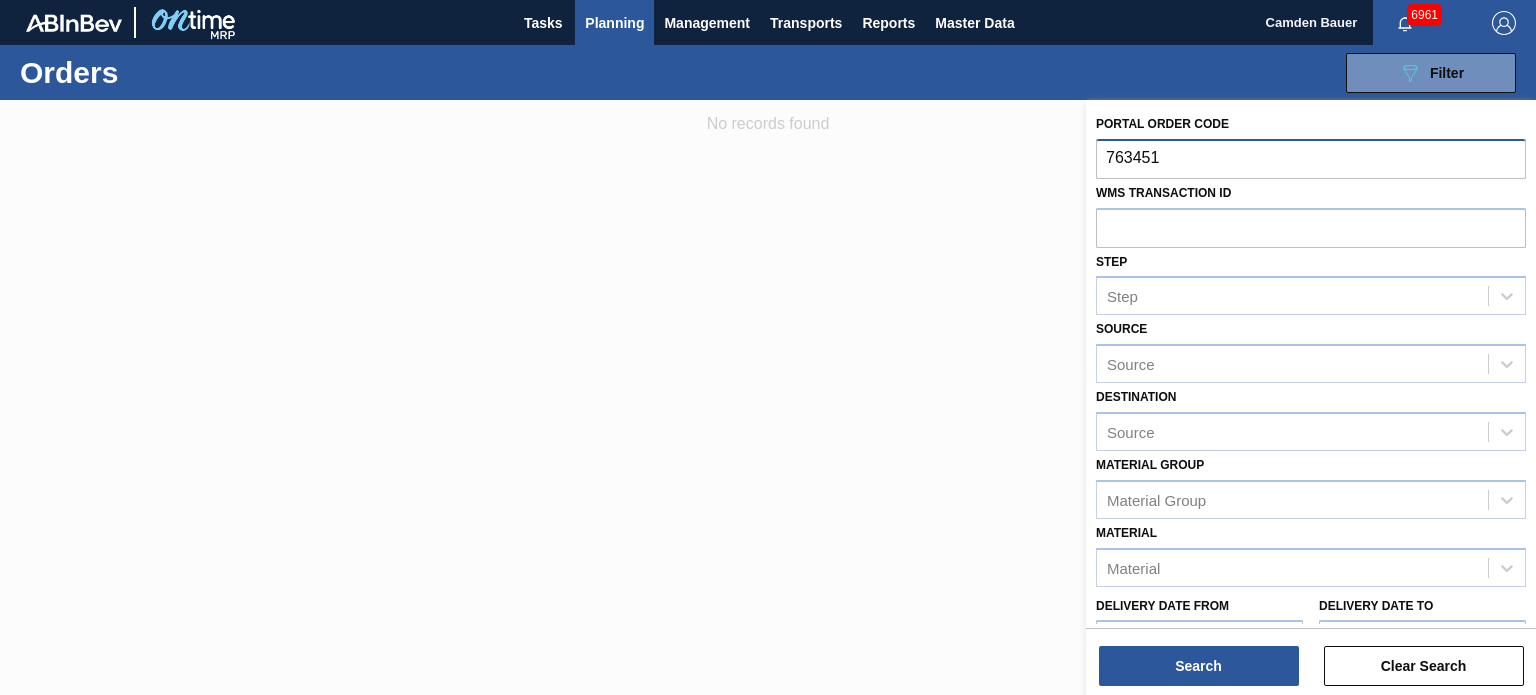 type 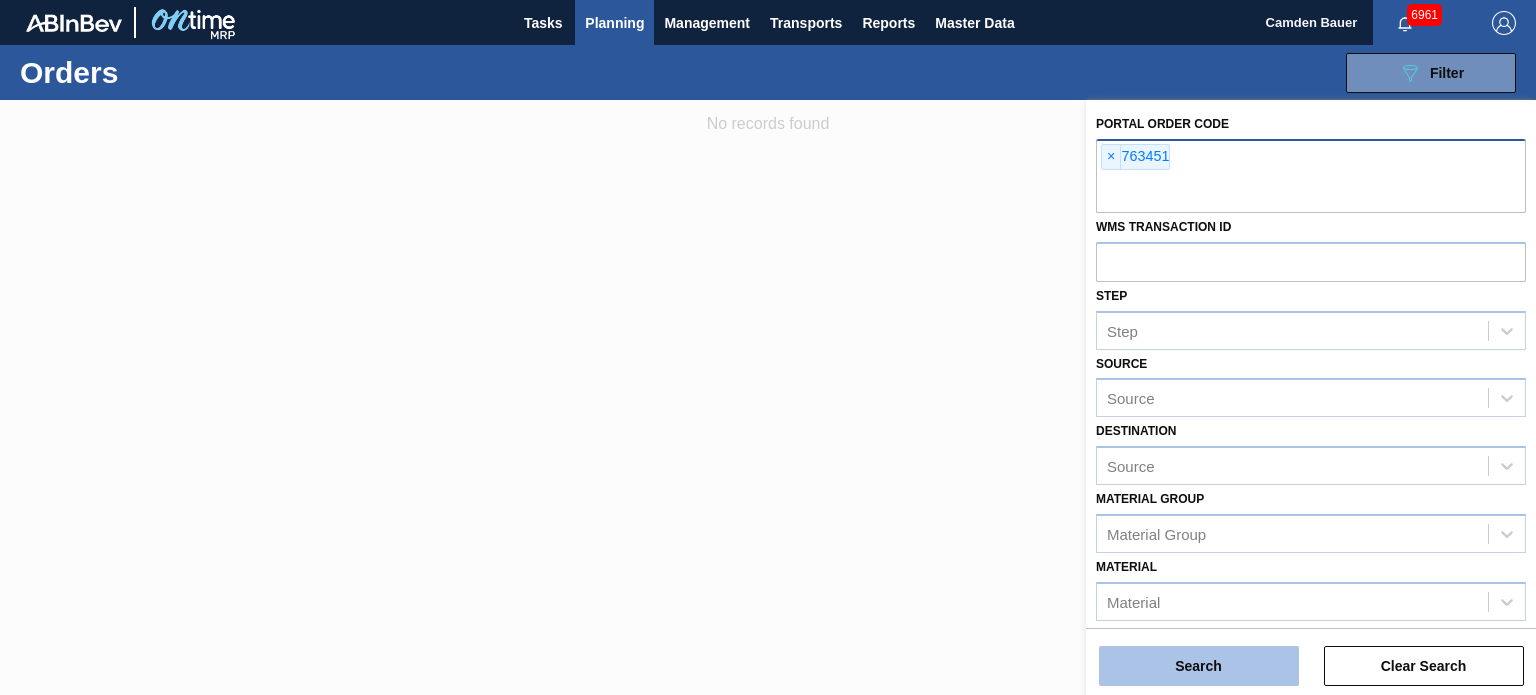 click on "Search" at bounding box center (1199, 666) 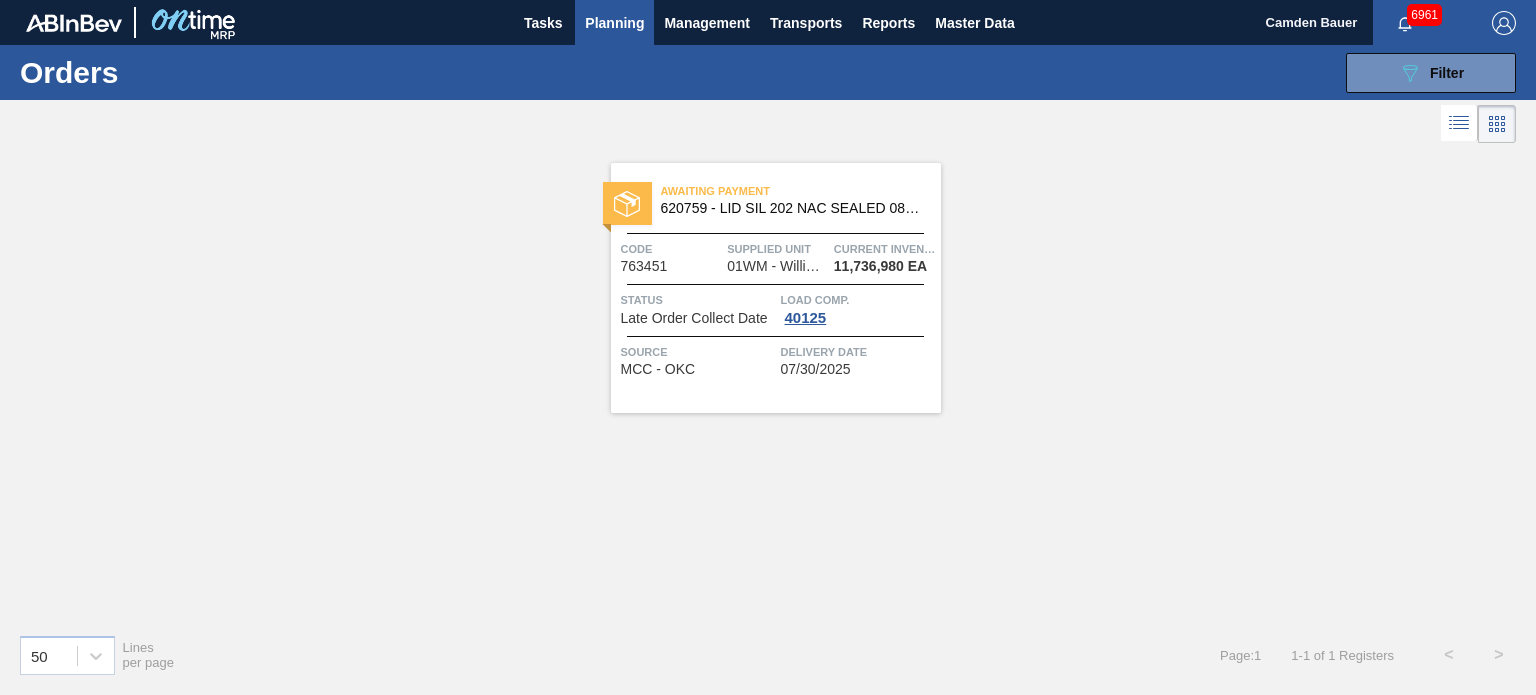 click on "620759 - LID SIL 202 NAC SEALED 080 1021 SIL EPOX" at bounding box center [793, 208] 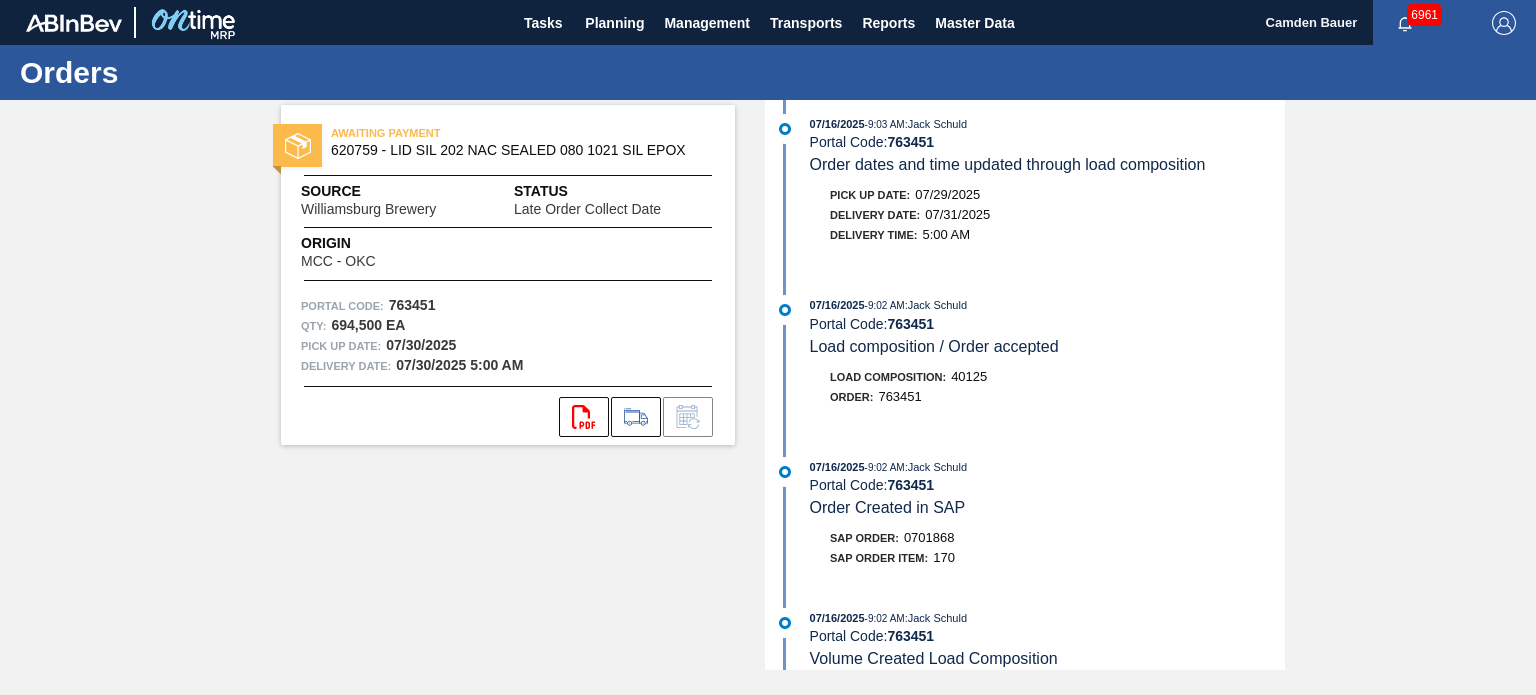scroll, scrollTop: 799, scrollLeft: 0, axis: vertical 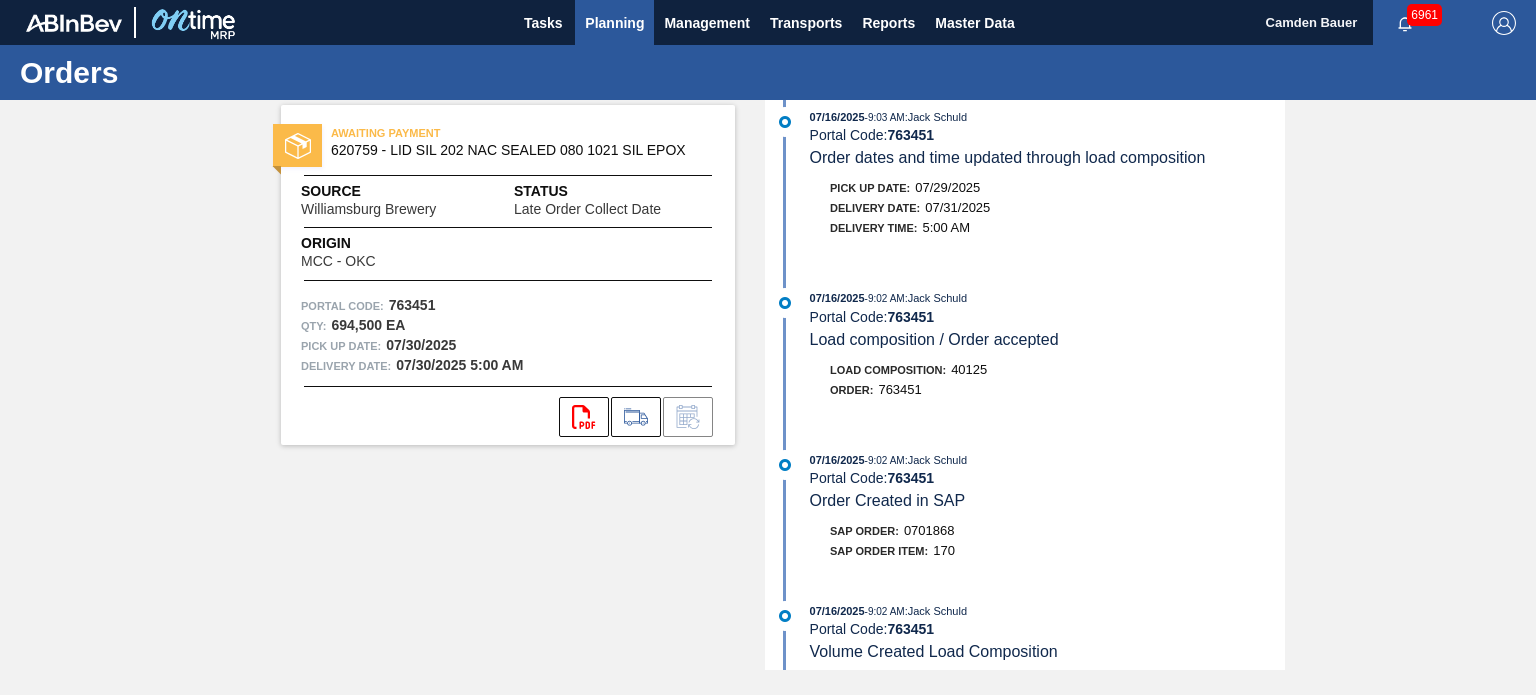 click on "Planning" at bounding box center [614, 23] 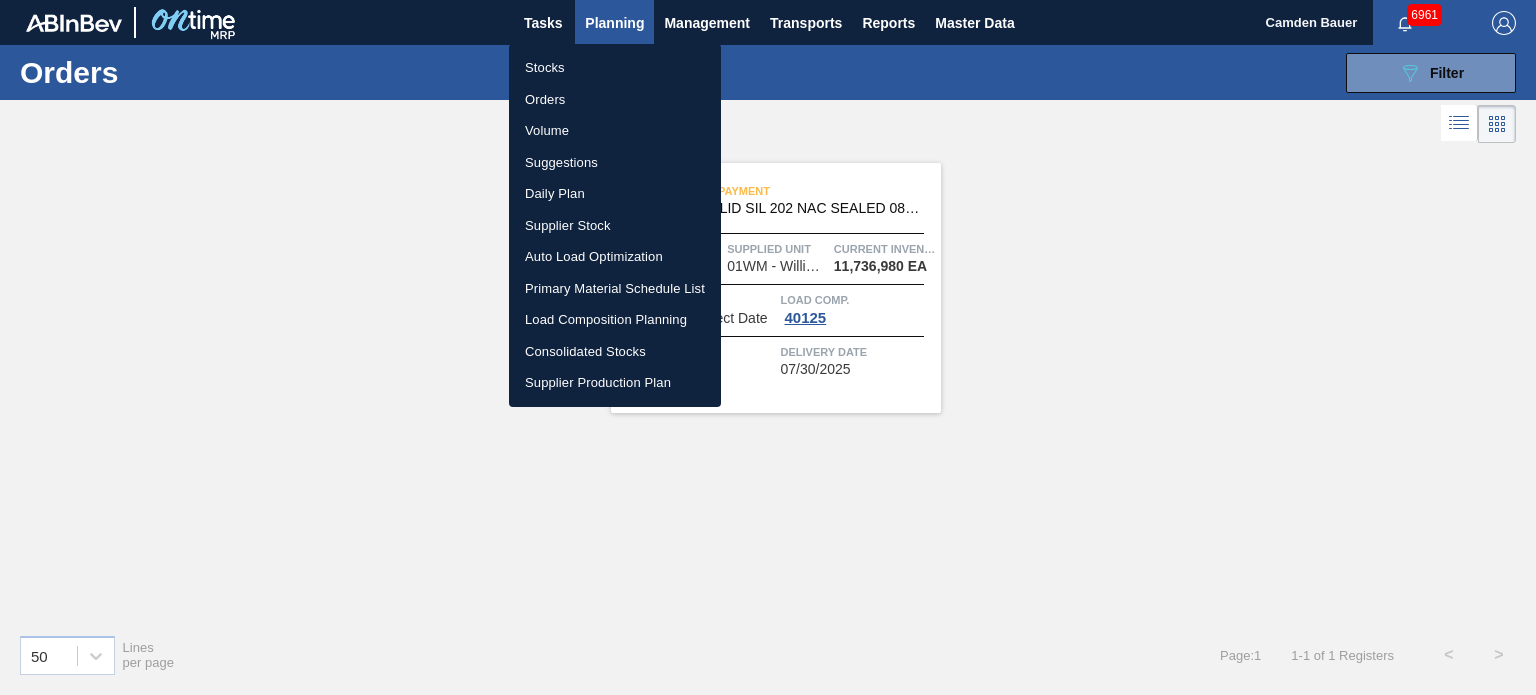 click at bounding box center (768, 347) 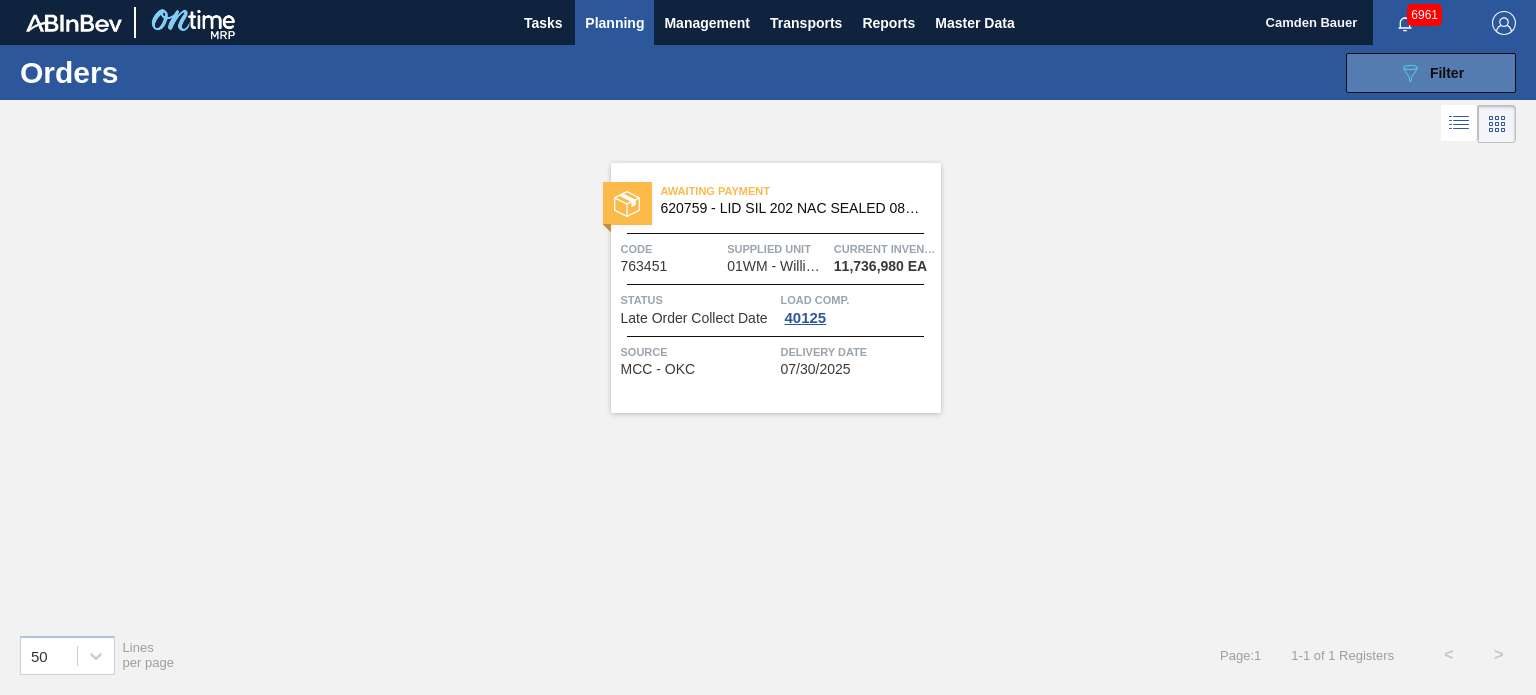 click on "089F7B8B-B2A5-4AFE-B5C0-19BA573D28AC" 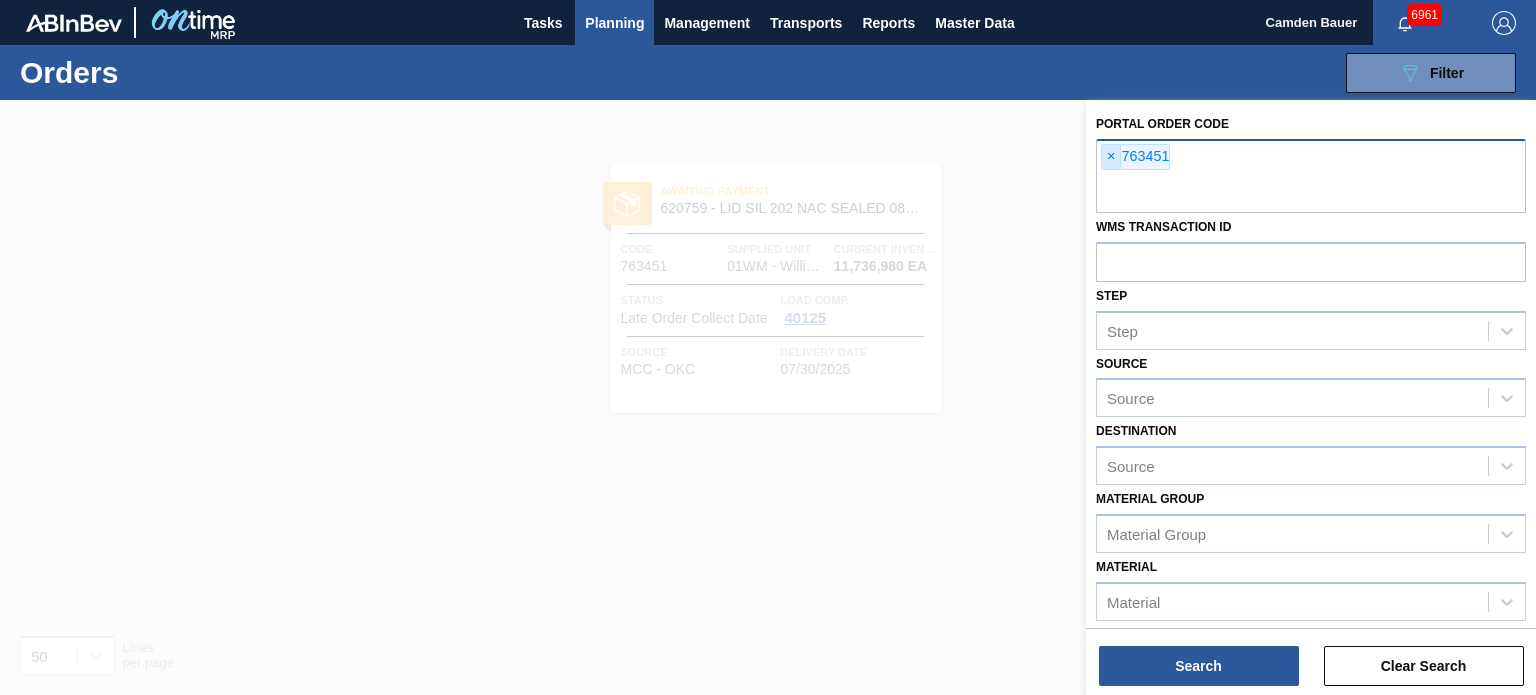 click on "×" at bounding box center (1111, 157) 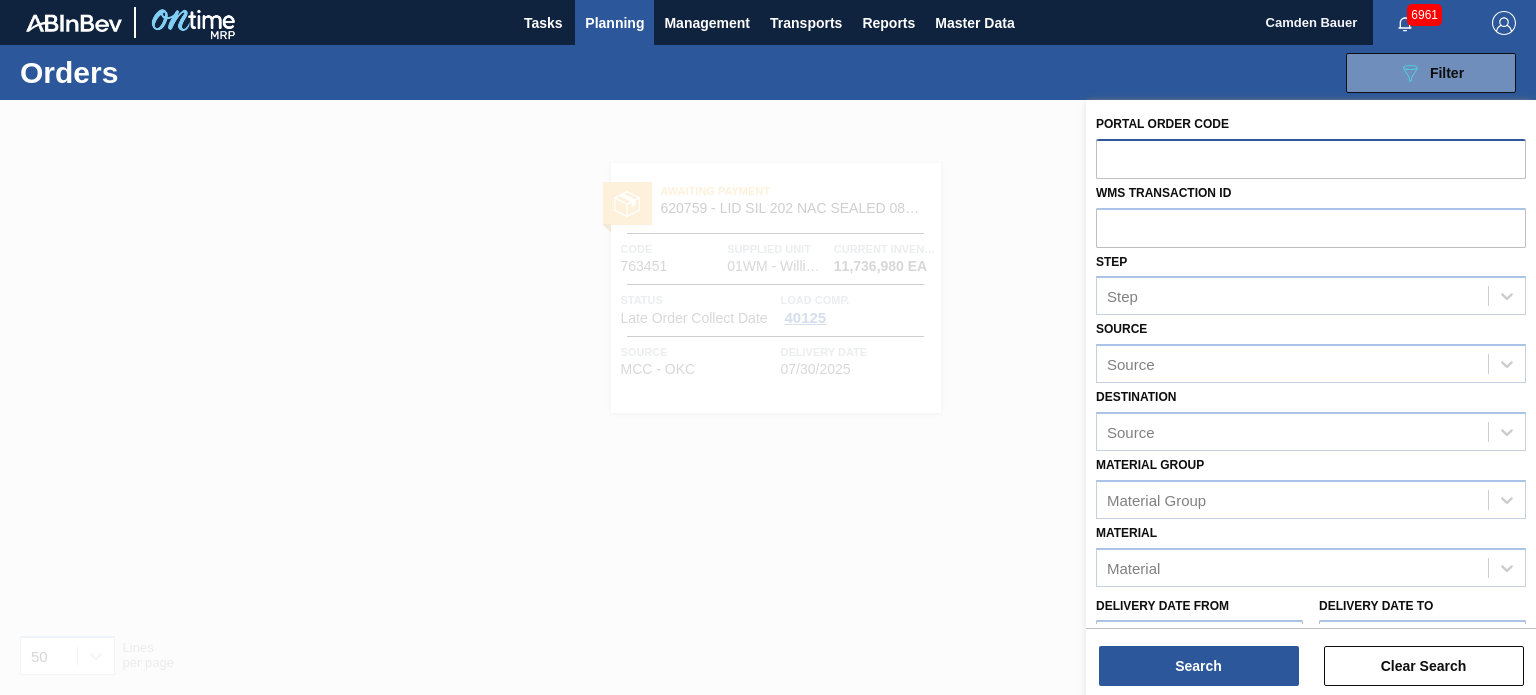 paste on "763451" 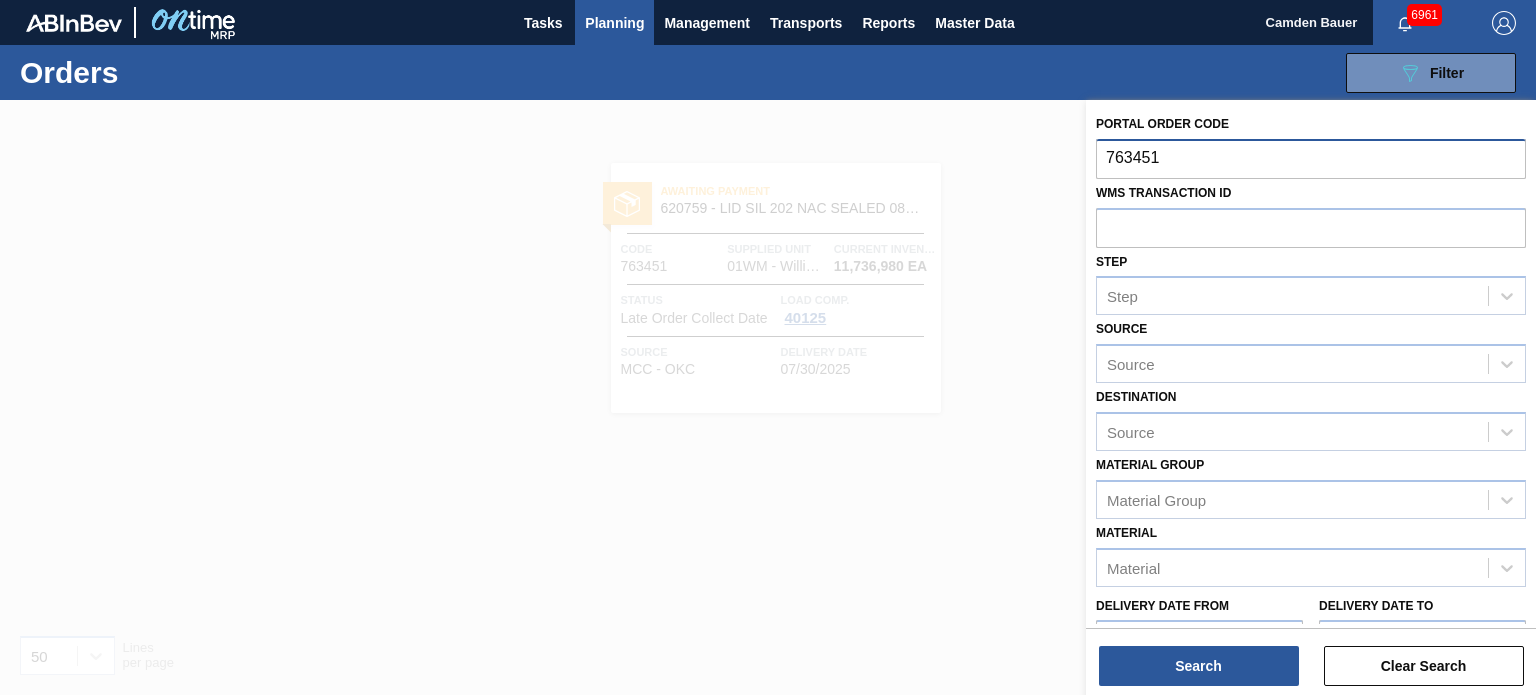 type 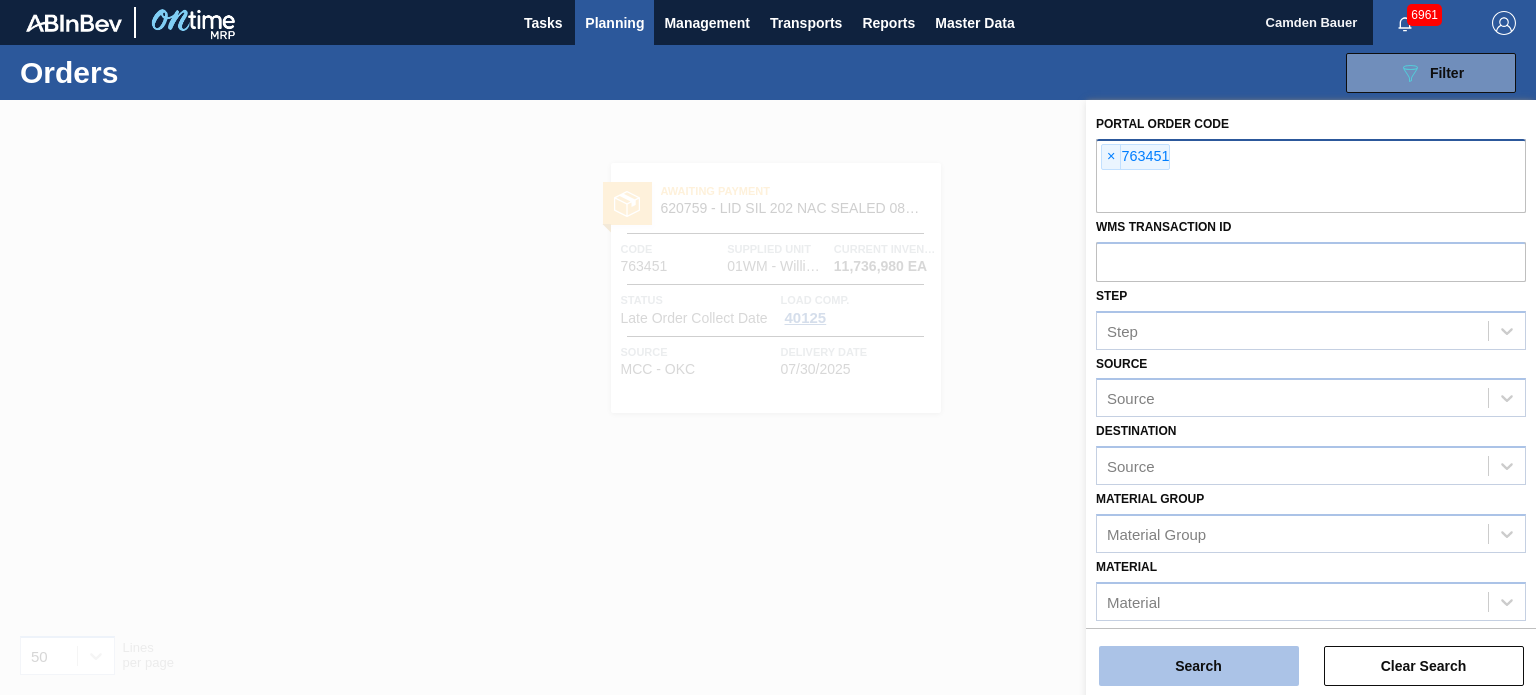 click on "Search" at bounding box center [1199, 666] 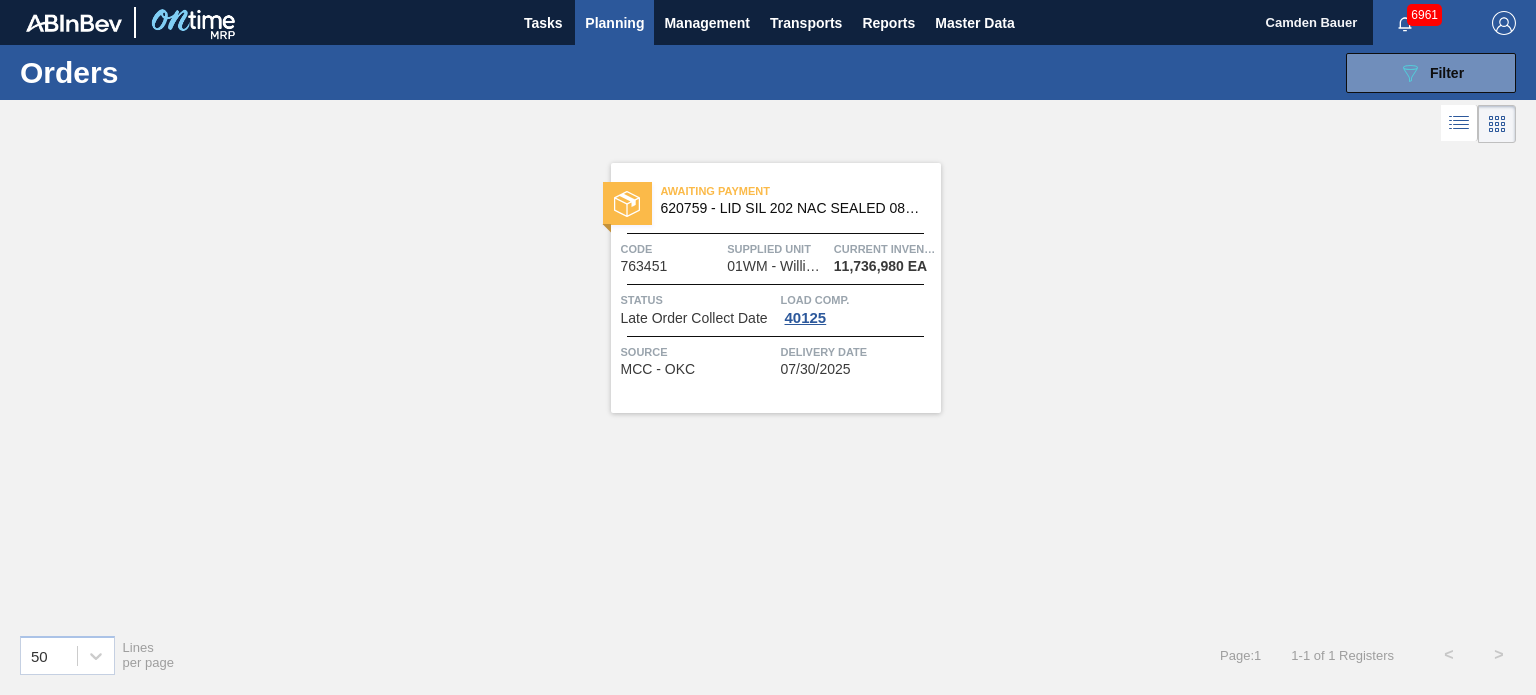 click on "620759 - LID SIL 202 NAC SEALED 080 1021 SIL EPOX" at bounding box center [793, 208] 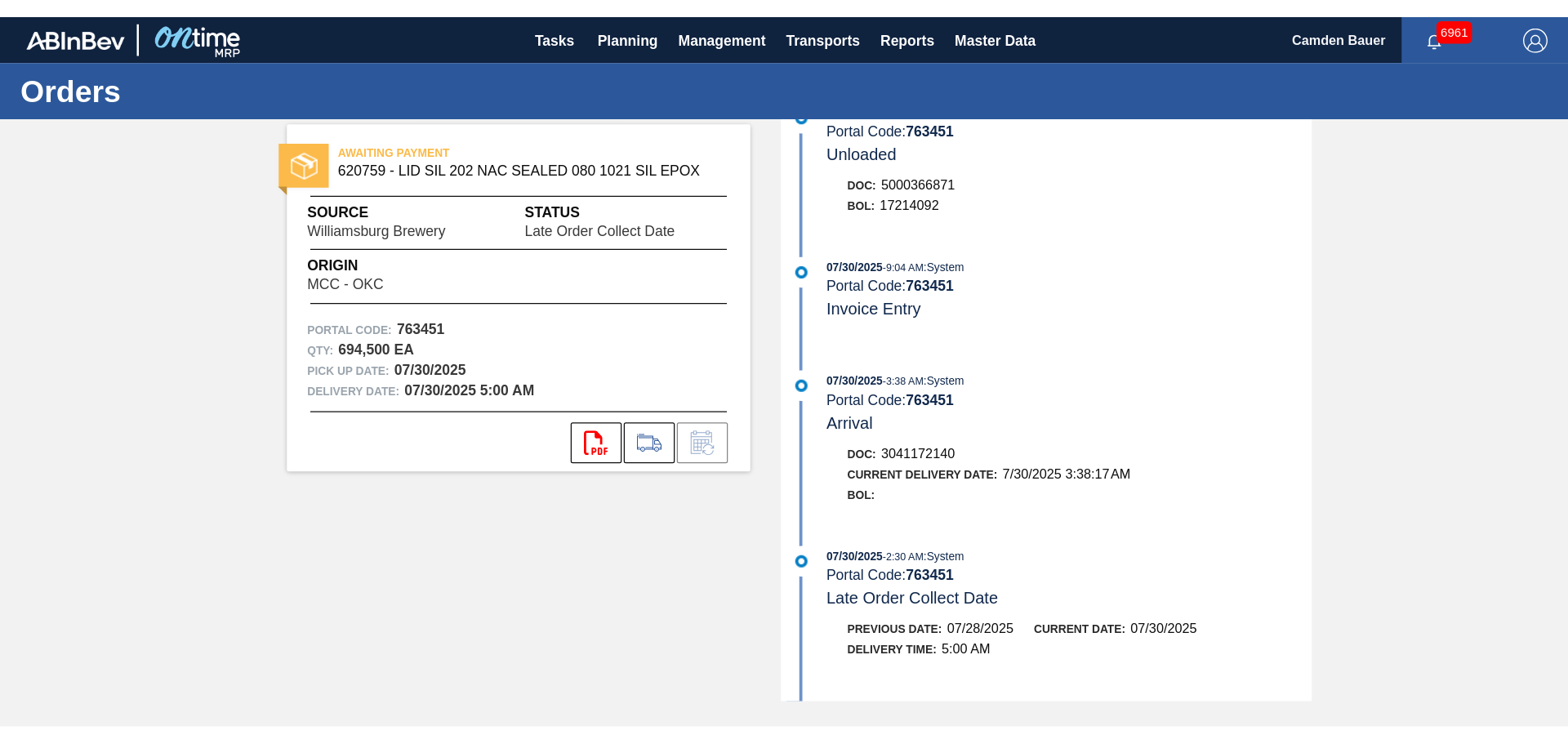scroll, scrollTop: 0, scrollLeft: 0, axis: both 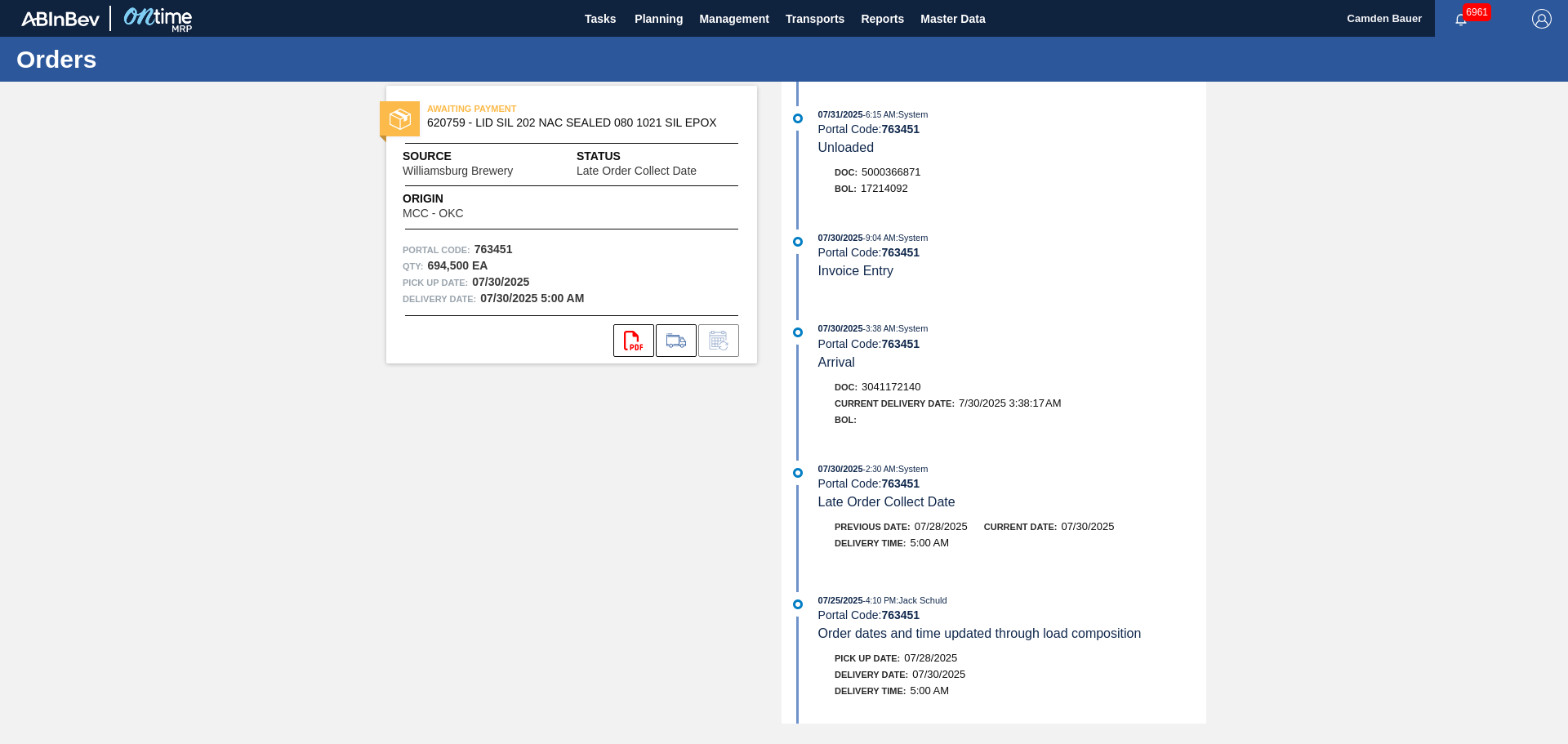 click on "AWAITING PAYMENT 620759 - LID SIL 202 NAC SEALED 080 1021 SIL EPOX Source Williamsburg Brewery Status Late Order Collect Date Origin MCC - OKC   Portal Code:  763451 Qty : 694,500 EA Pick up Date: 07/30/2025 Delivery Date: 07/30/2025 5:00 AM svg{fill:#ff0000}" at bounding box center (559, 403) 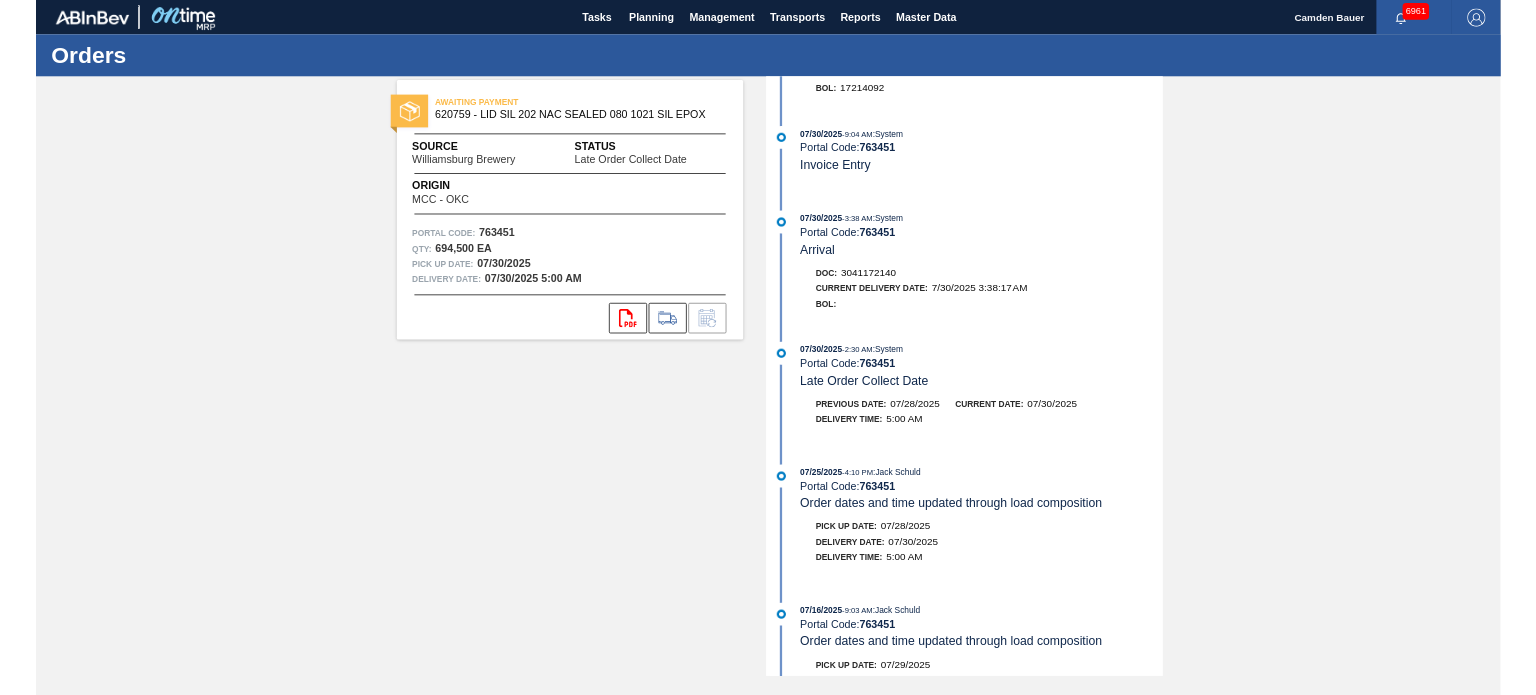 scroll, scrollTop: 0, scrollLeft: 0, axis: both 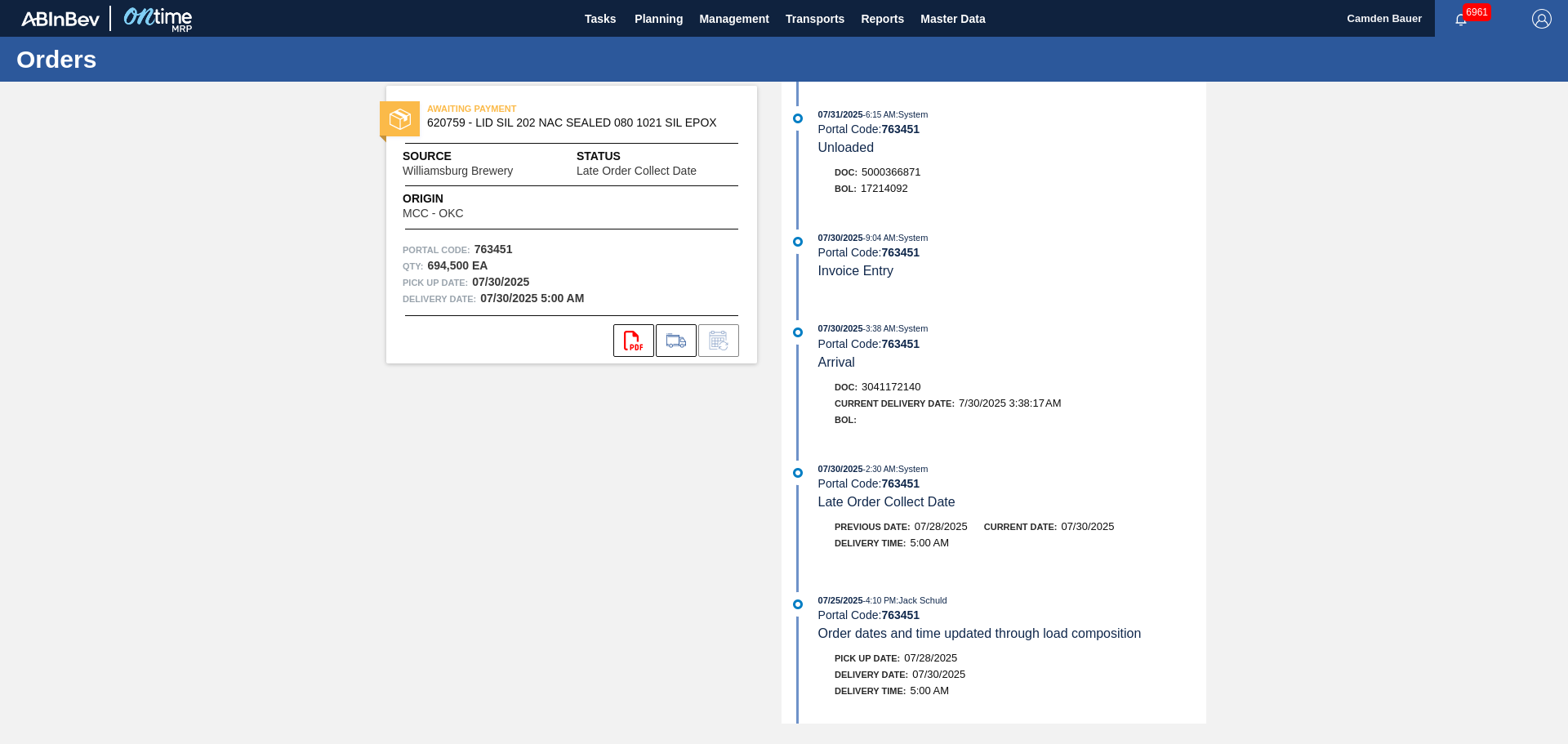 click on "AWAITING PAYMENT 620759 - LID SIL 202 NAC SEALED 080 1021 SIL EPOX Source Williamsburg Brewery Status Late Order Collect Date Origin MCC - OKC   Portal Code:  763451 Qty : 694,500 EA Pick up Date: 07/30/2025 Delivery Date: 07/30/2025 5:00 AM svg{fill:#ff0000} 07/31/2025  -  6:15 AM :  System Portal Code:  763451 Unloaded Doc:  5000366871 BOL:  17214092 07/30/2025  -  9:04 AM :  System Portal Code:  763451 Invoice Entry 07/30/2025  -  3:38 AM :  System Portal Code:  763451 Arrival Doc:  3041172140 Current Delivery Date:  7/30/2025 3:38:17 AM BOL:  07/30/2025  -  2:30 AM :  System Portal Code:  763451 Late Order Collect Date Previous Date: 07/28/2025 Current Date: 07/30/2025 Delivery Time : 5:00 AM 07/25/2025  -  4:10 PM :  Jack Schuld Portal Code:  763451 Order dates and time updated through load composition Pick up Date: 07/28/2025 Delivery Date:  07/30/2025 Delivery Time : 5:00 AM 07/16/2025  -  9:03 AM :  Jack Schuld Portal Code:  763451 Order dates and time updated through load composition Pick up Date:" at bounding box center [784, 403] 